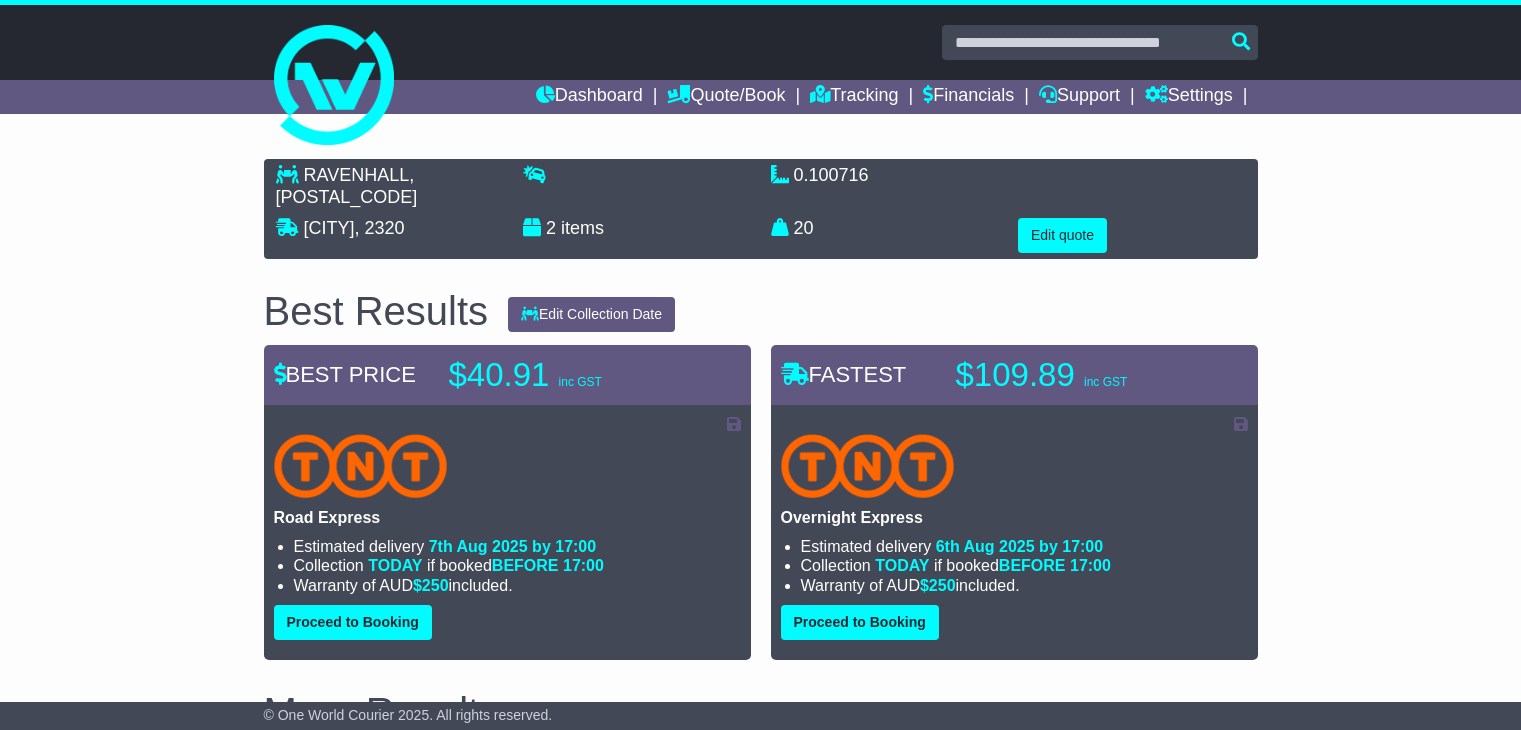 scroll, scrollTop: 0, scrollLeft: 0, axis: both 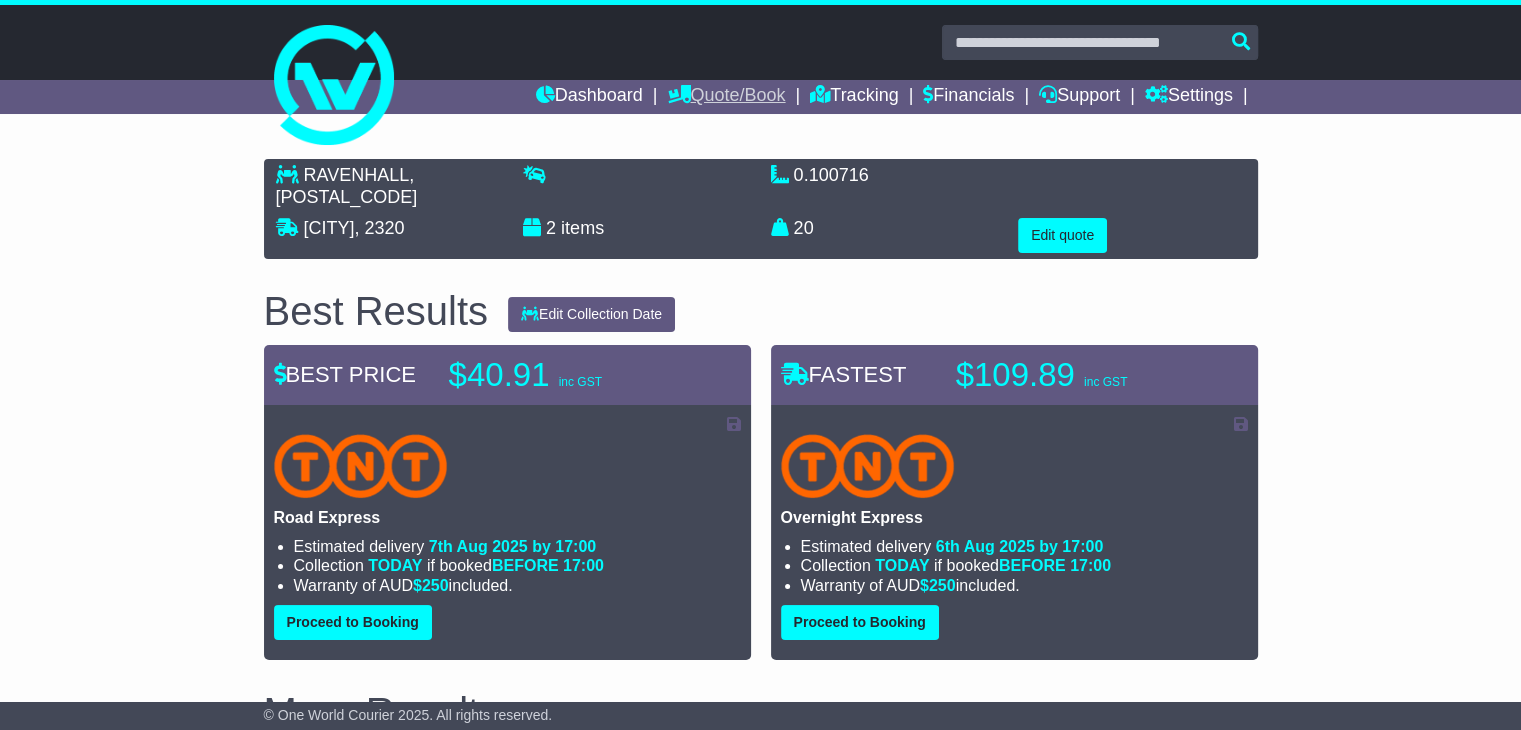 click on "Quote/Book" at bounding box center (726, 97) 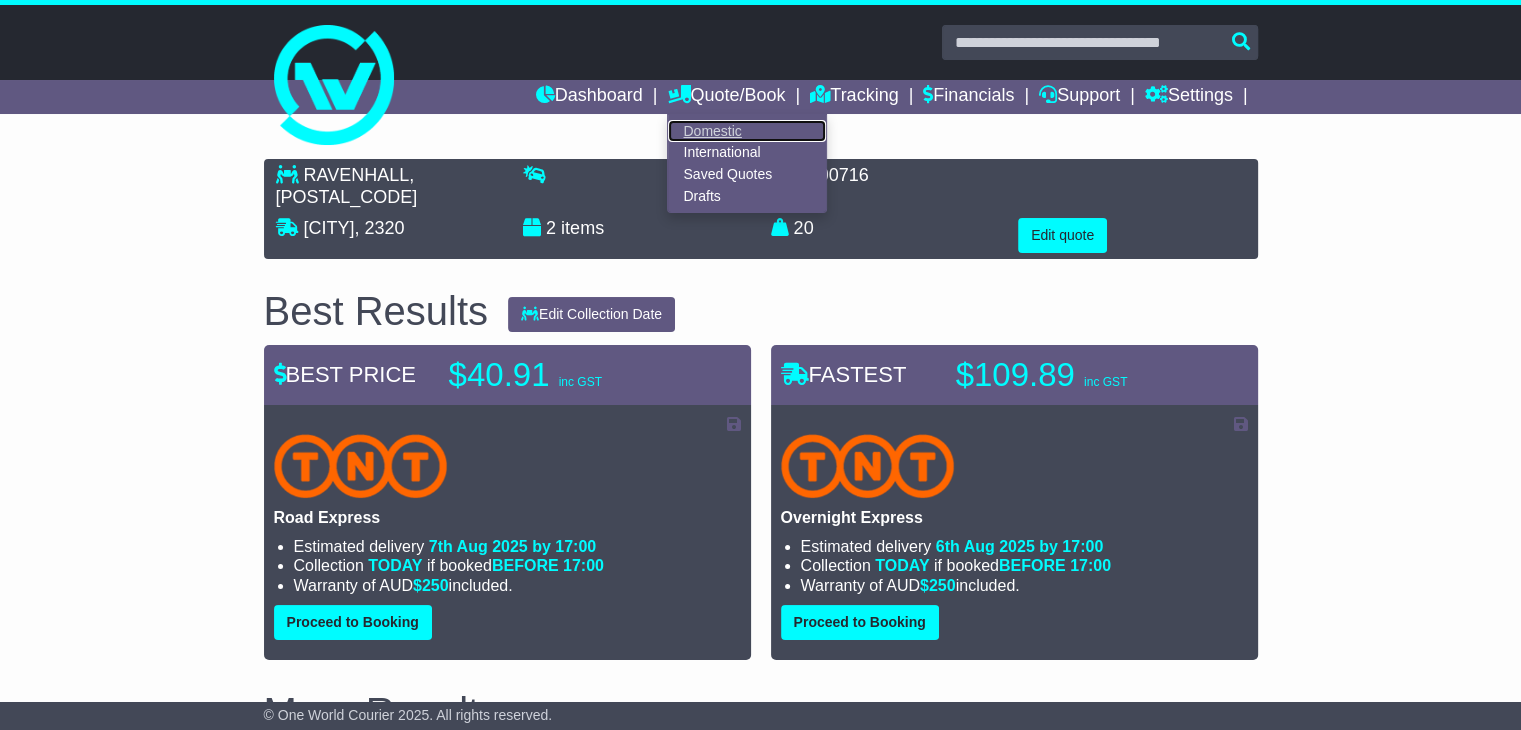 click on "Domestic" at bounding box center [747, 131] 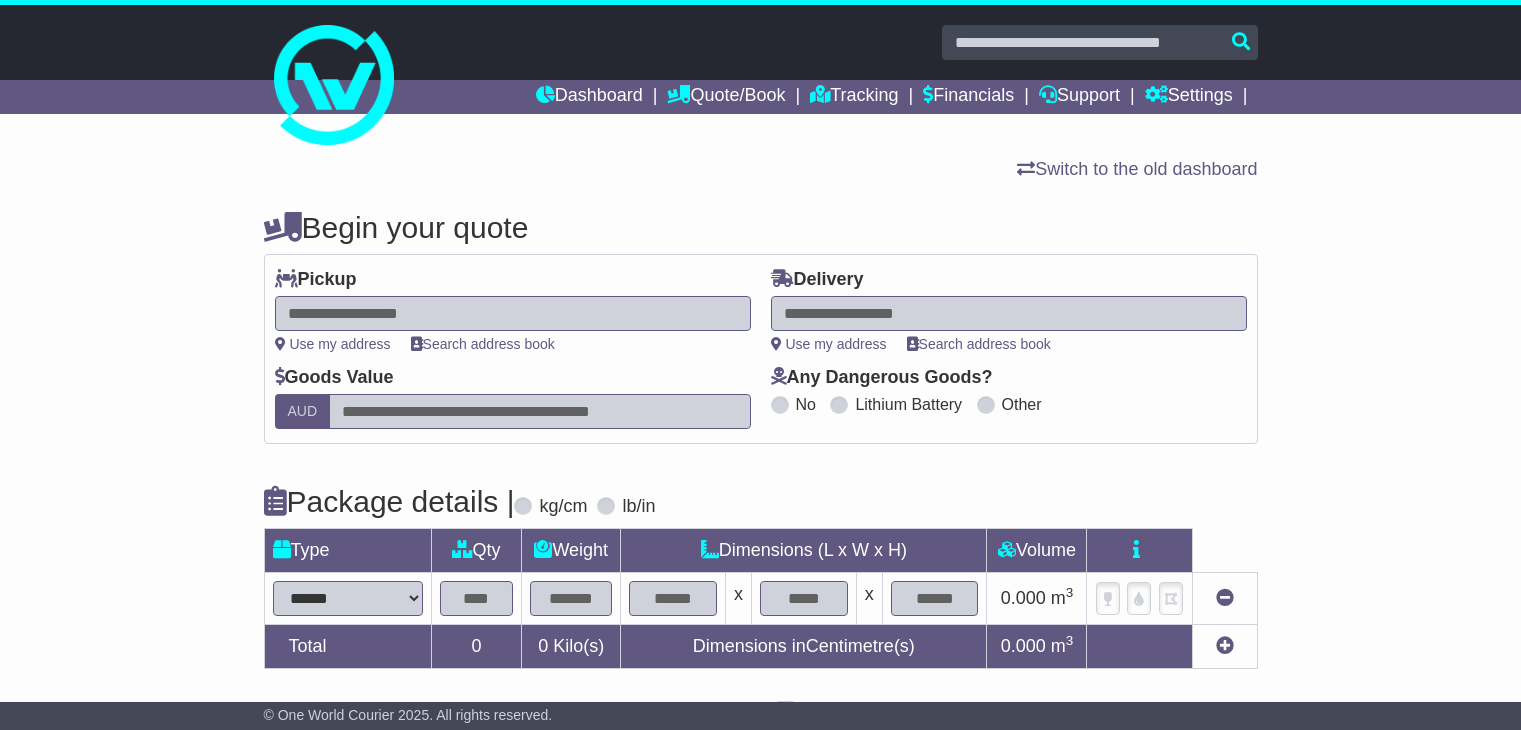 scroll, scrollTop: 0, scrollLeft: 0, axis: both 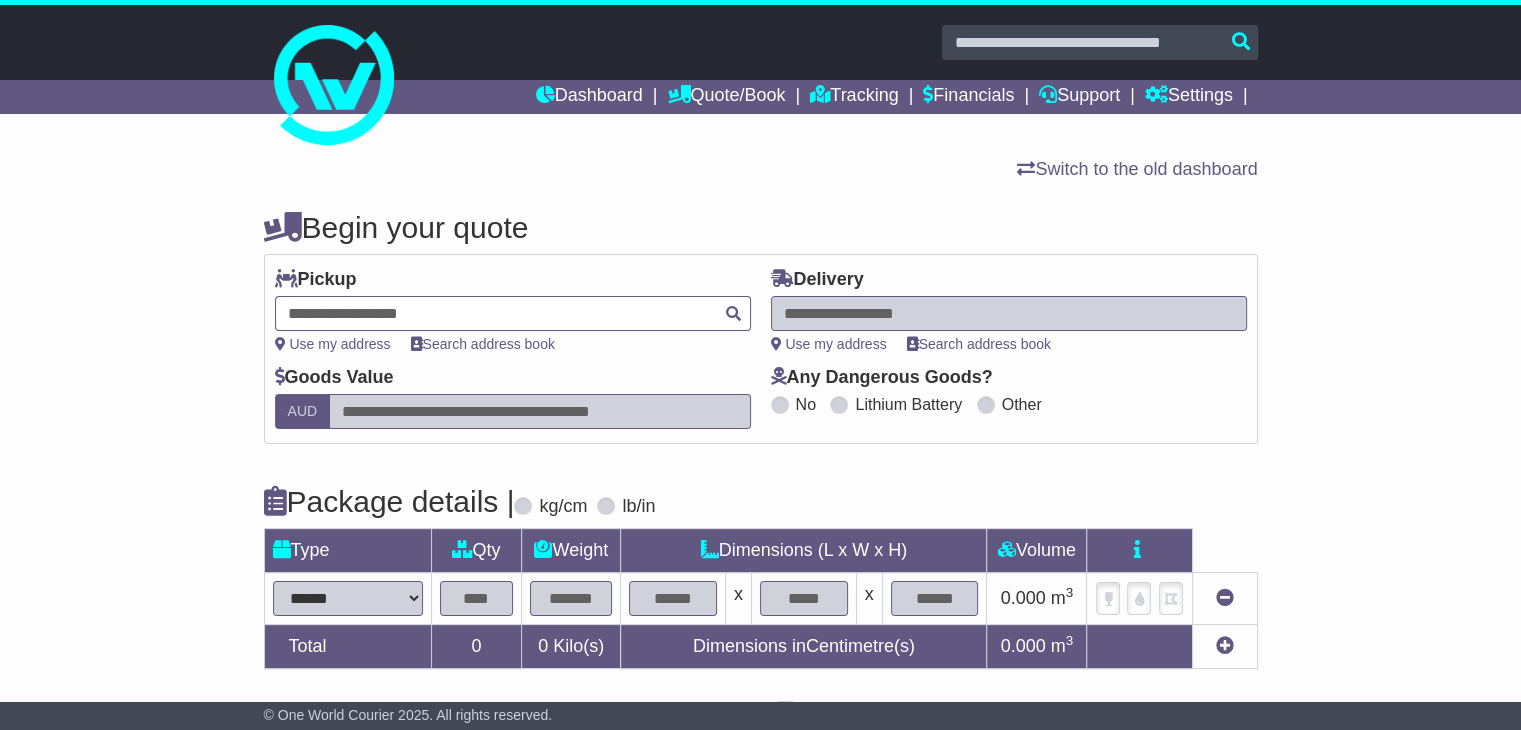 click at bounding box center [513, 313] 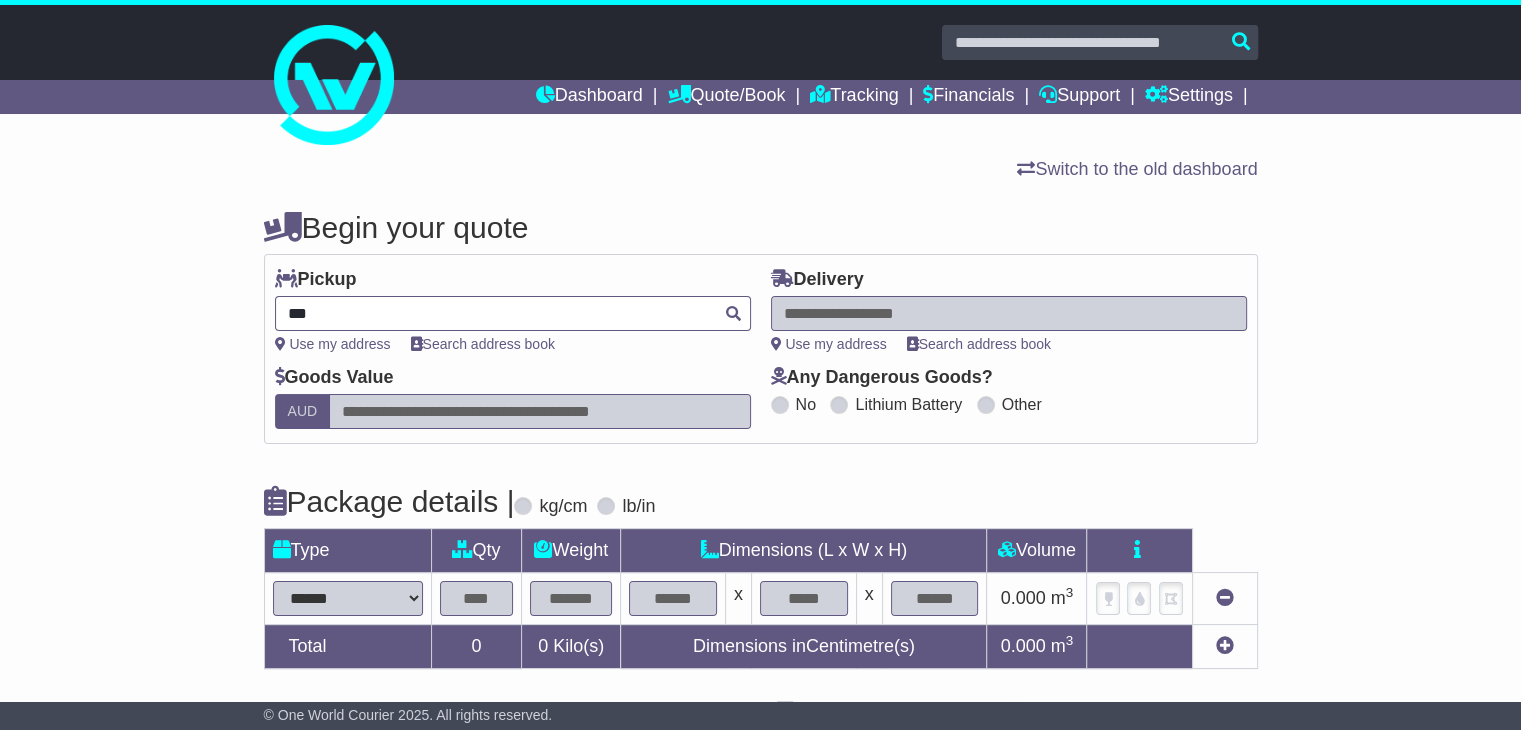 type on "****" 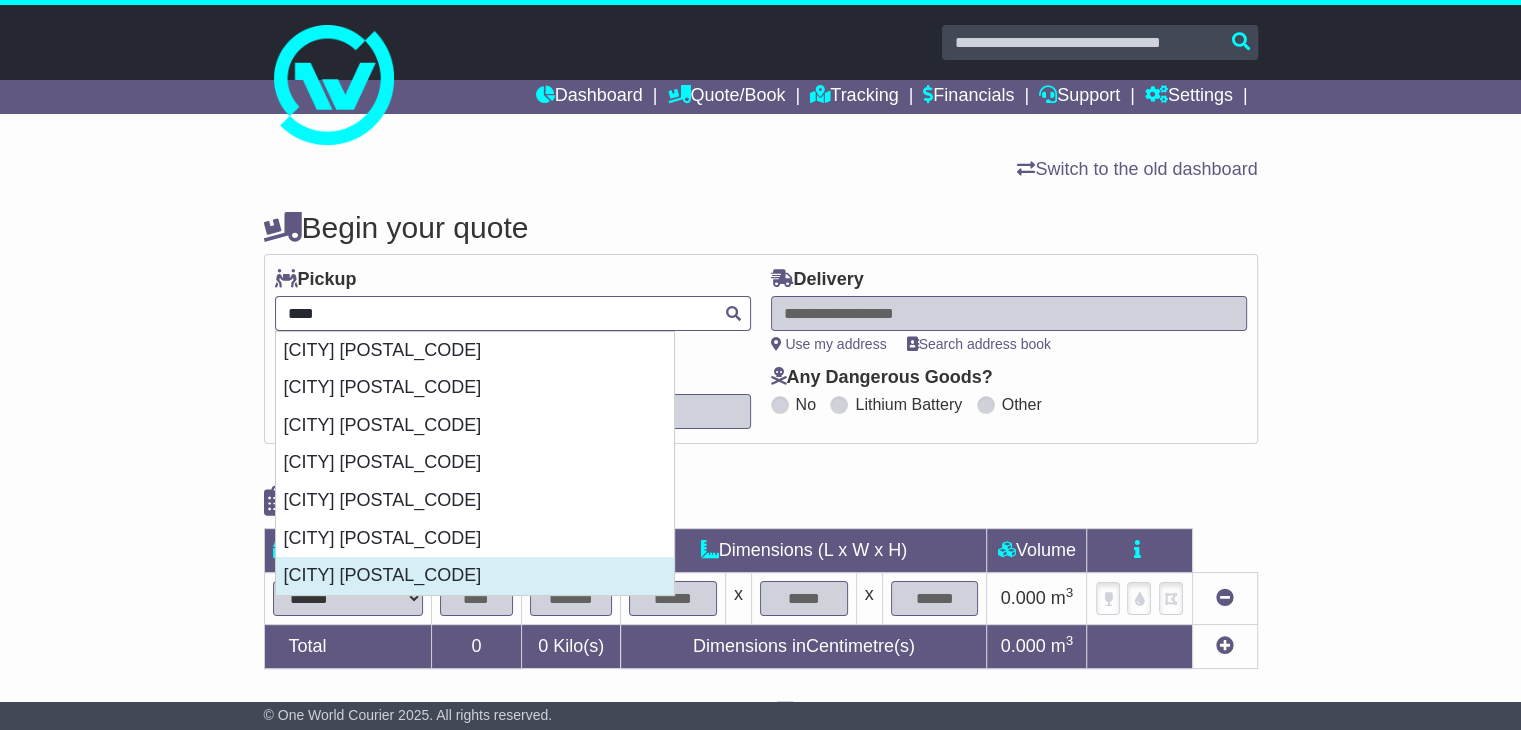 click on "[CITY] [POSTAL_CODE]" at bounding box center [475, 576] 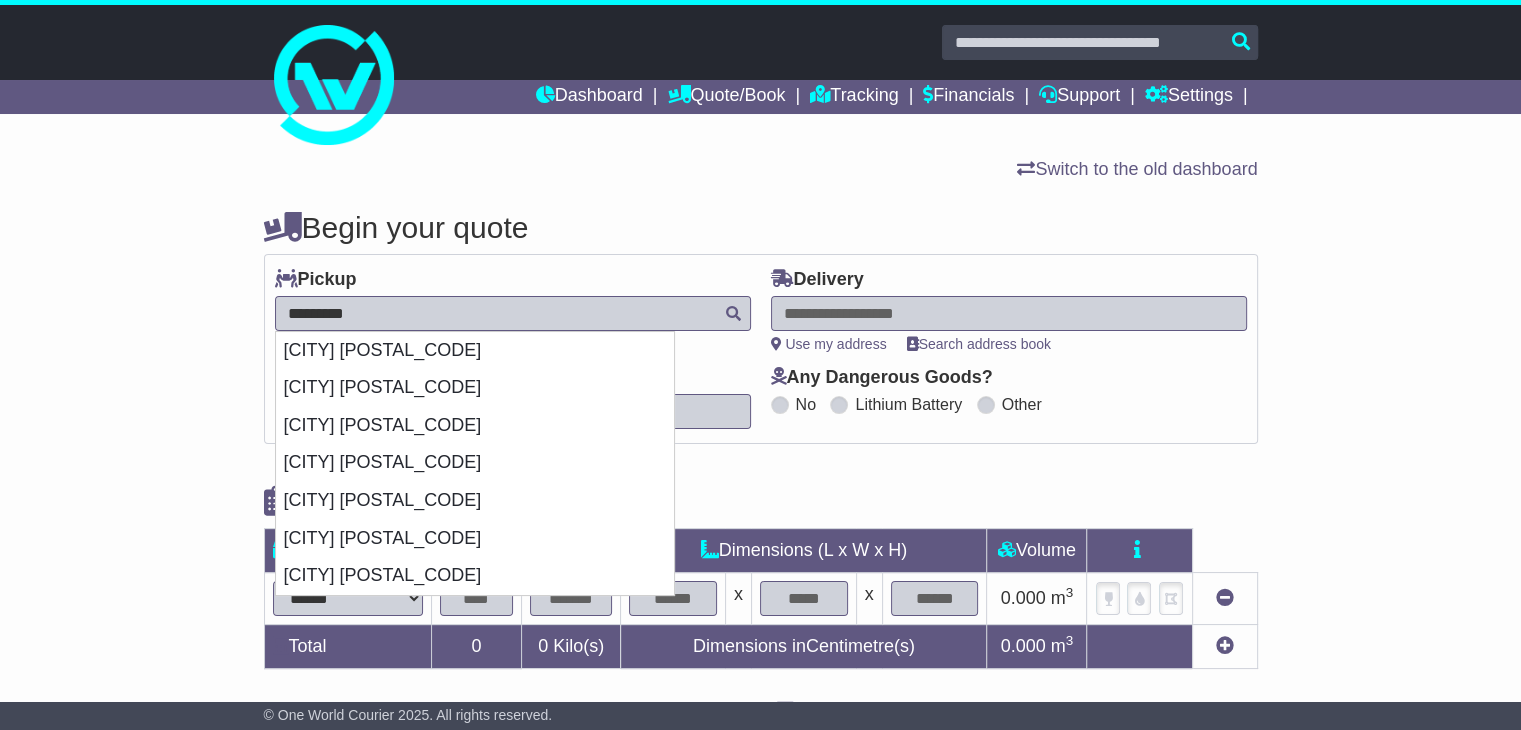 type on "**********" 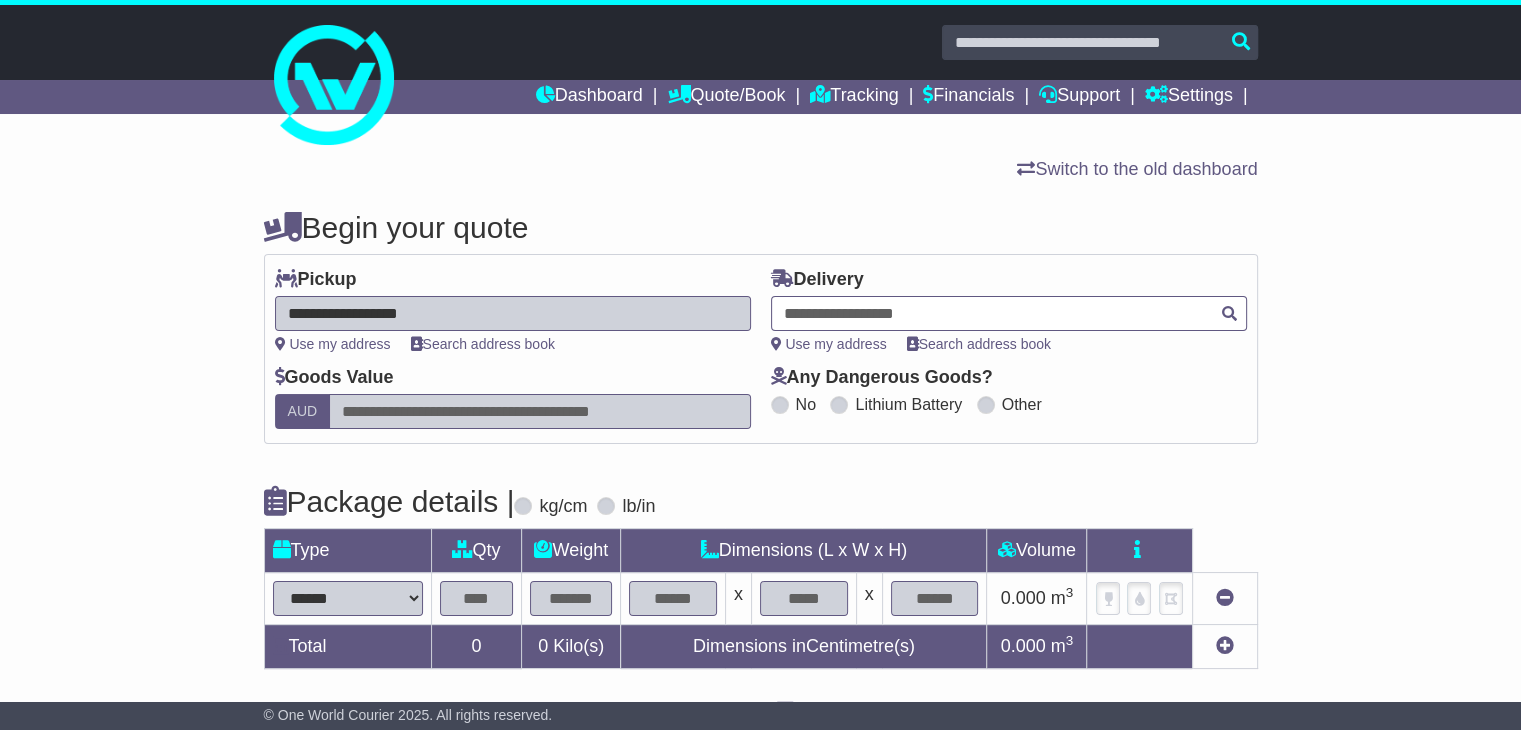 click at bounding box center [1009, 313] 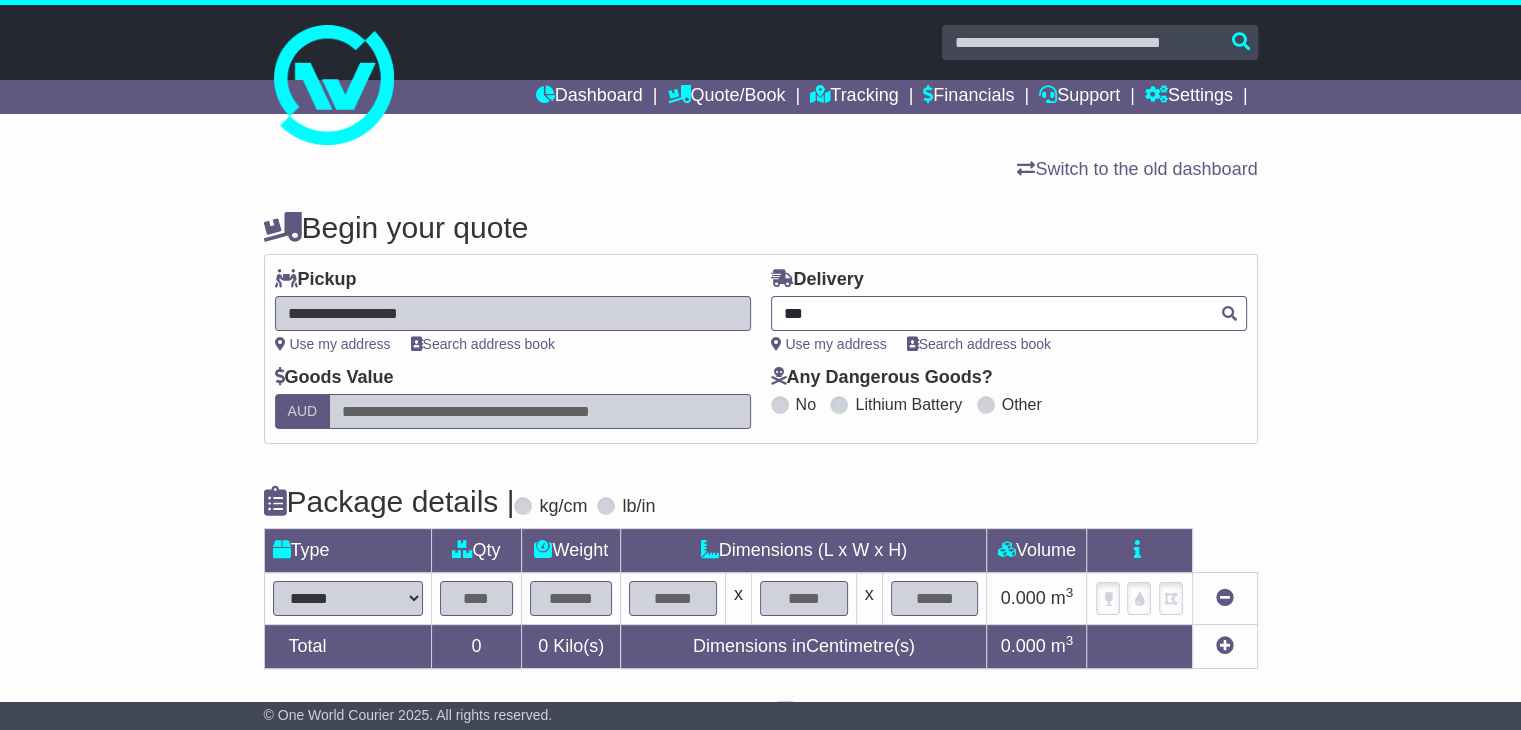 type on "****" 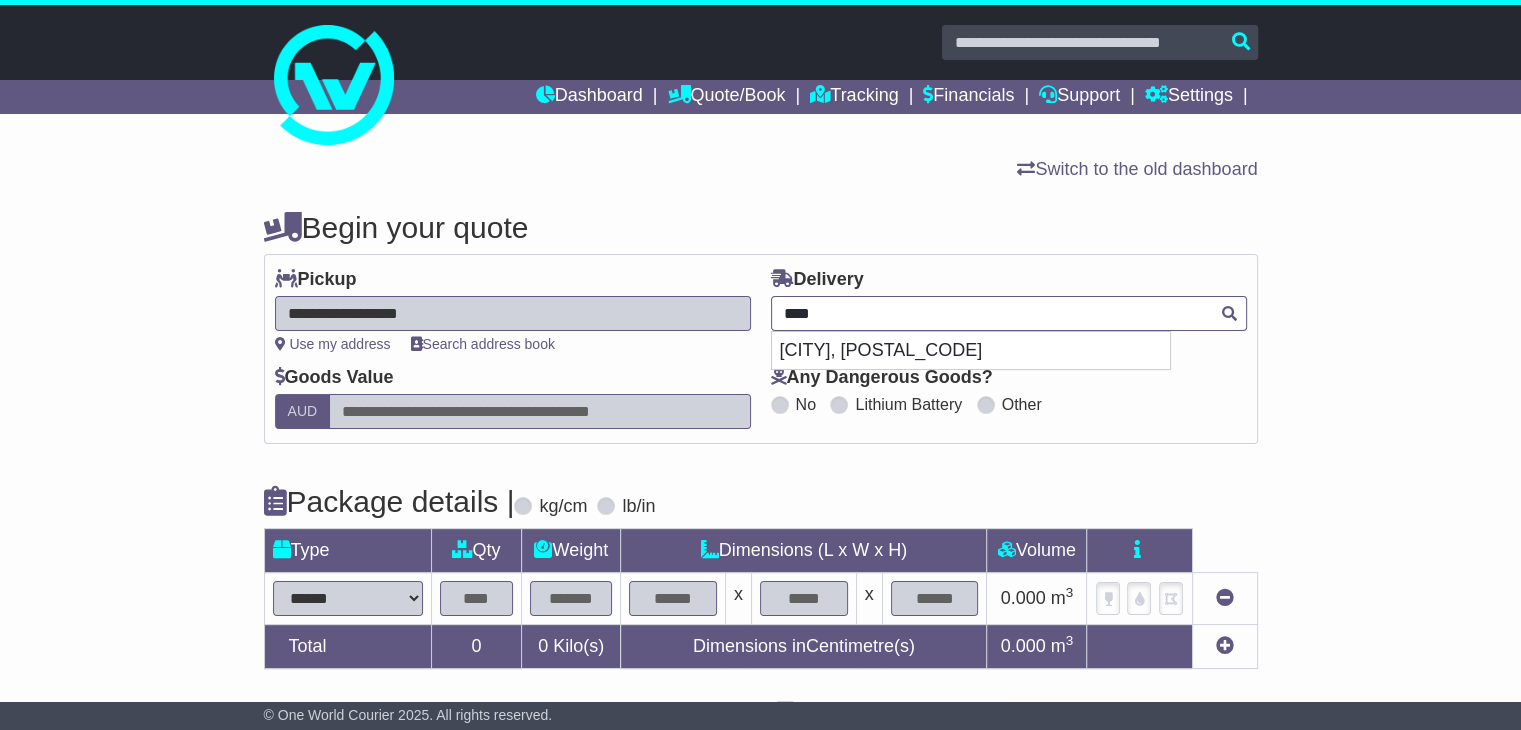 click on "****" at bounding box center [1009, 313] 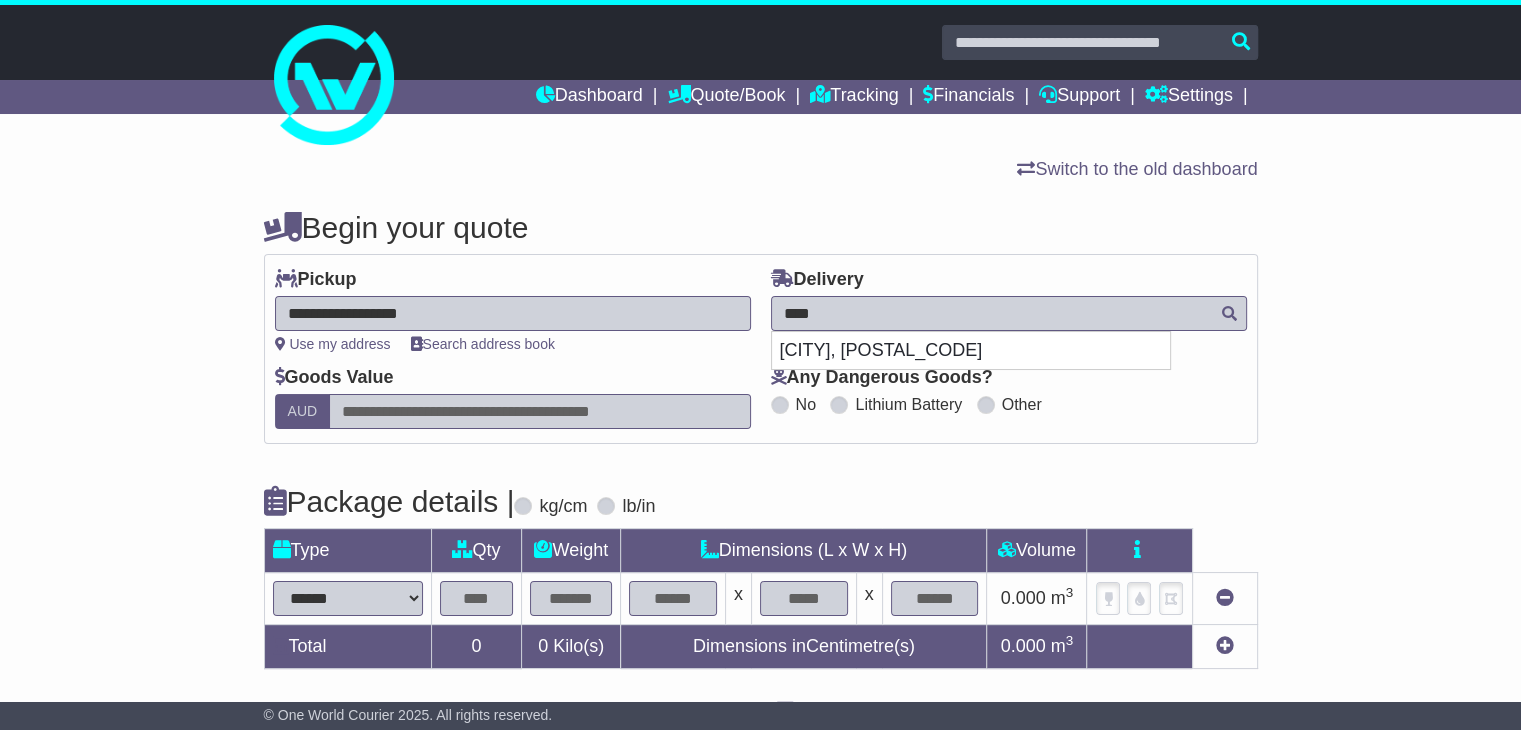 click at bounding box center (477, 598) 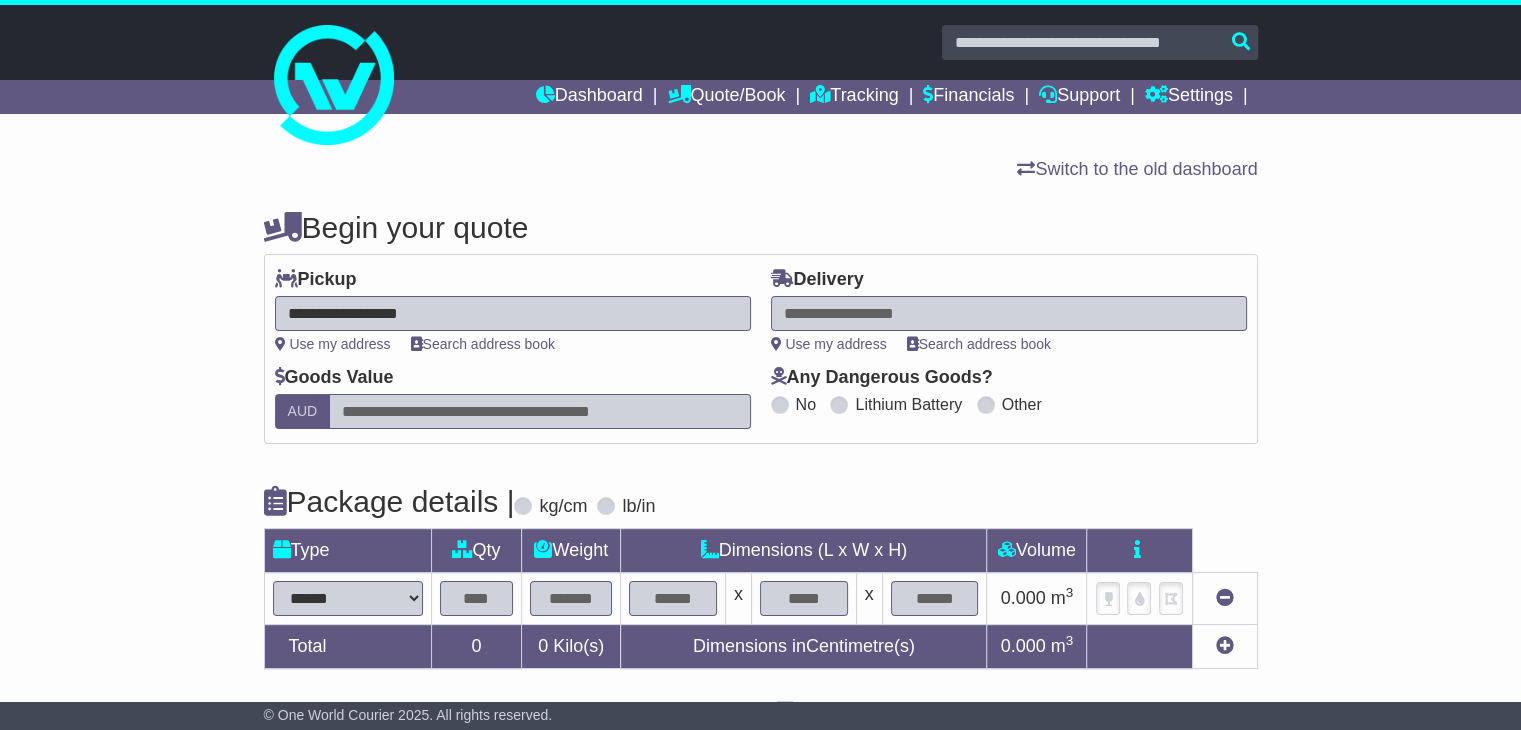 click on "****** ****** *** ******** ***** **** **** ****** *** *******" at bounding box center (348, 598) 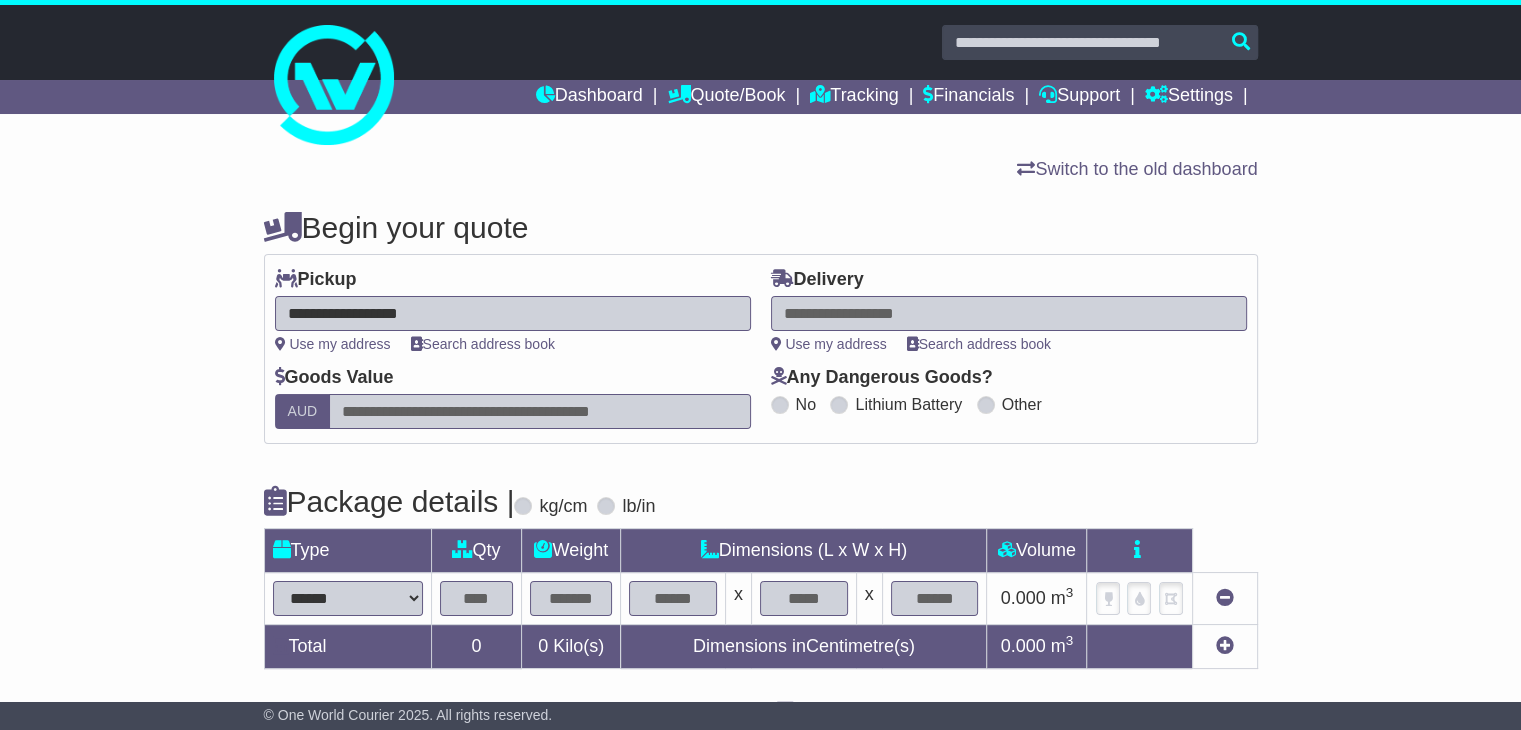 select on "*****" 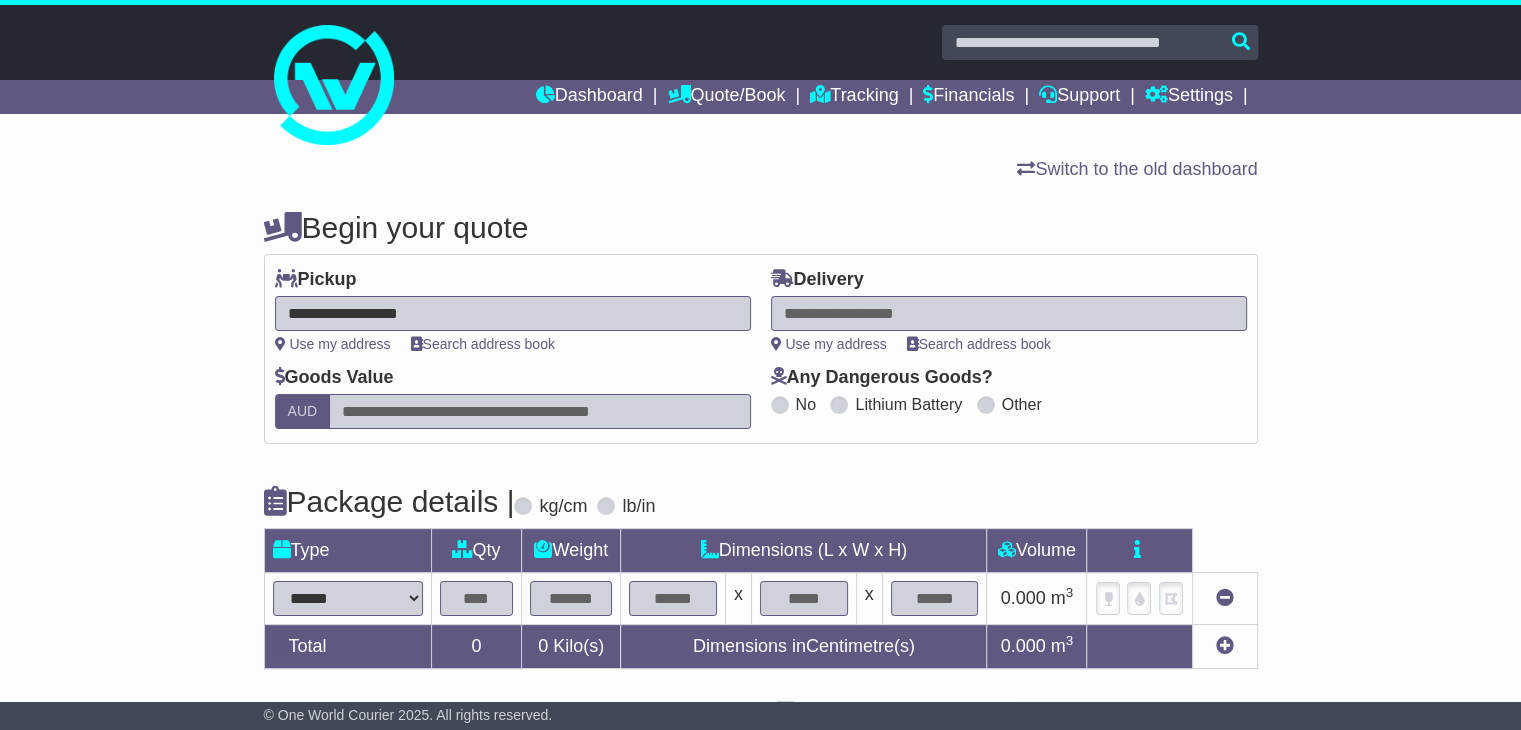 click on "****** ****** *** ******** ***** **** **** ****** *** *******" at bounding box center (348, 598) 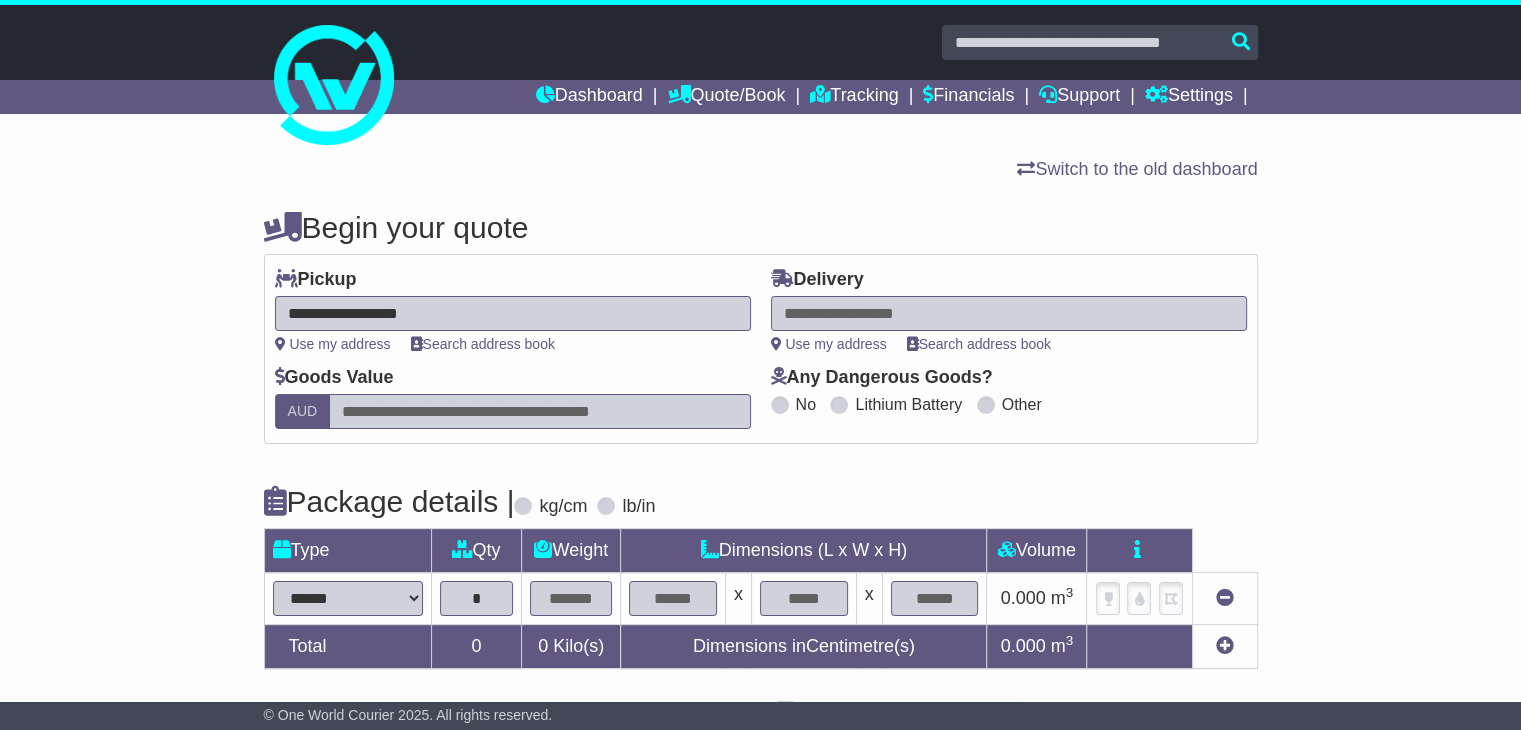 type on "*" 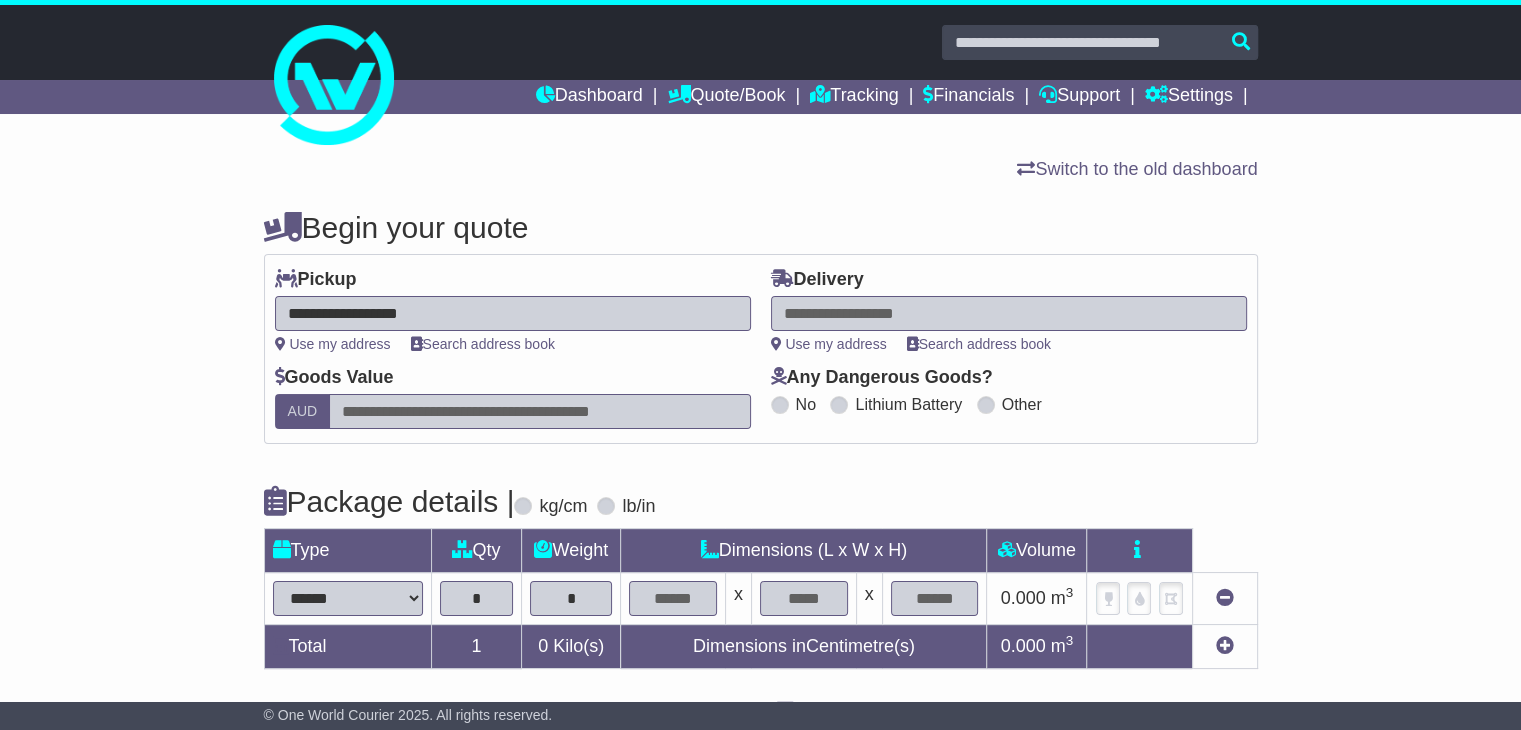 type on "*" 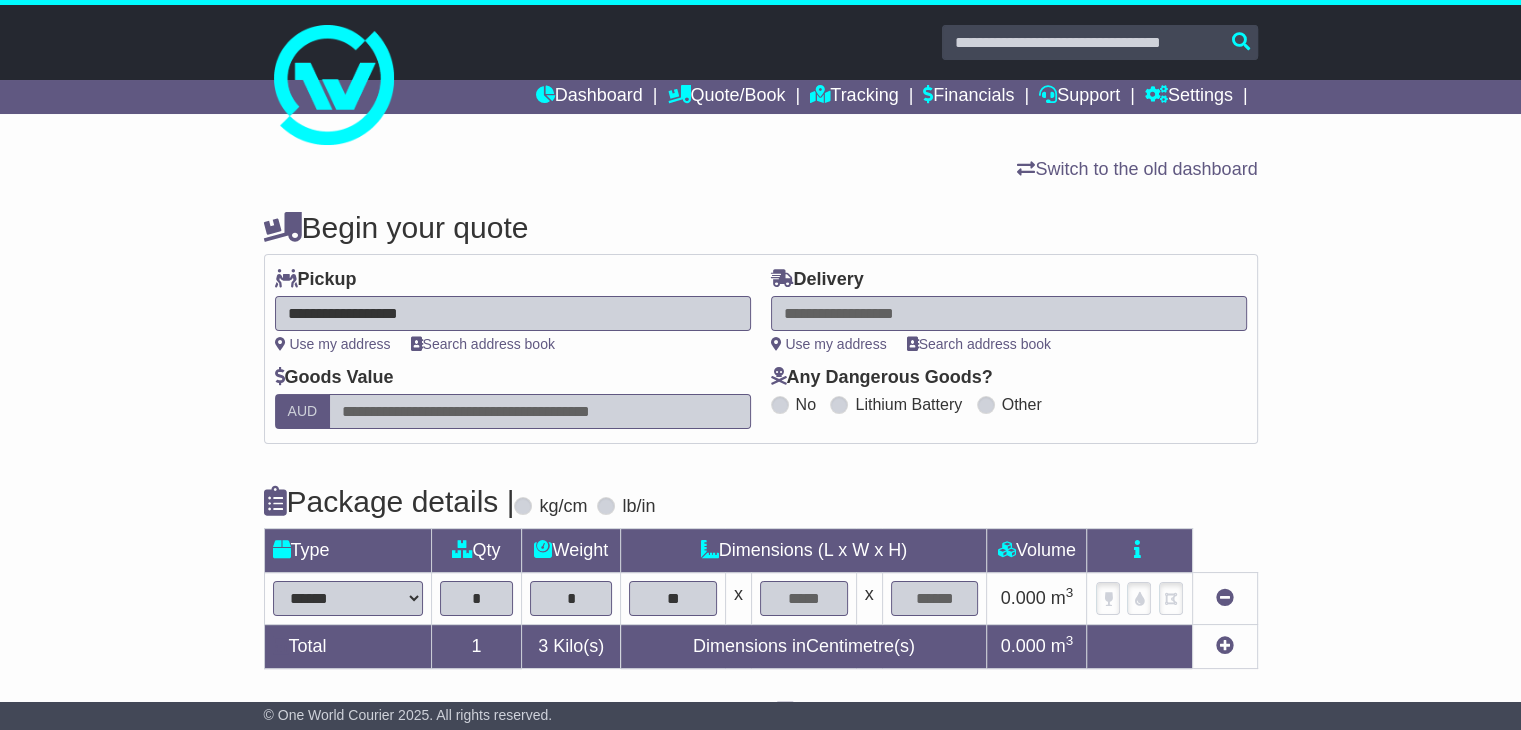 type on "**" 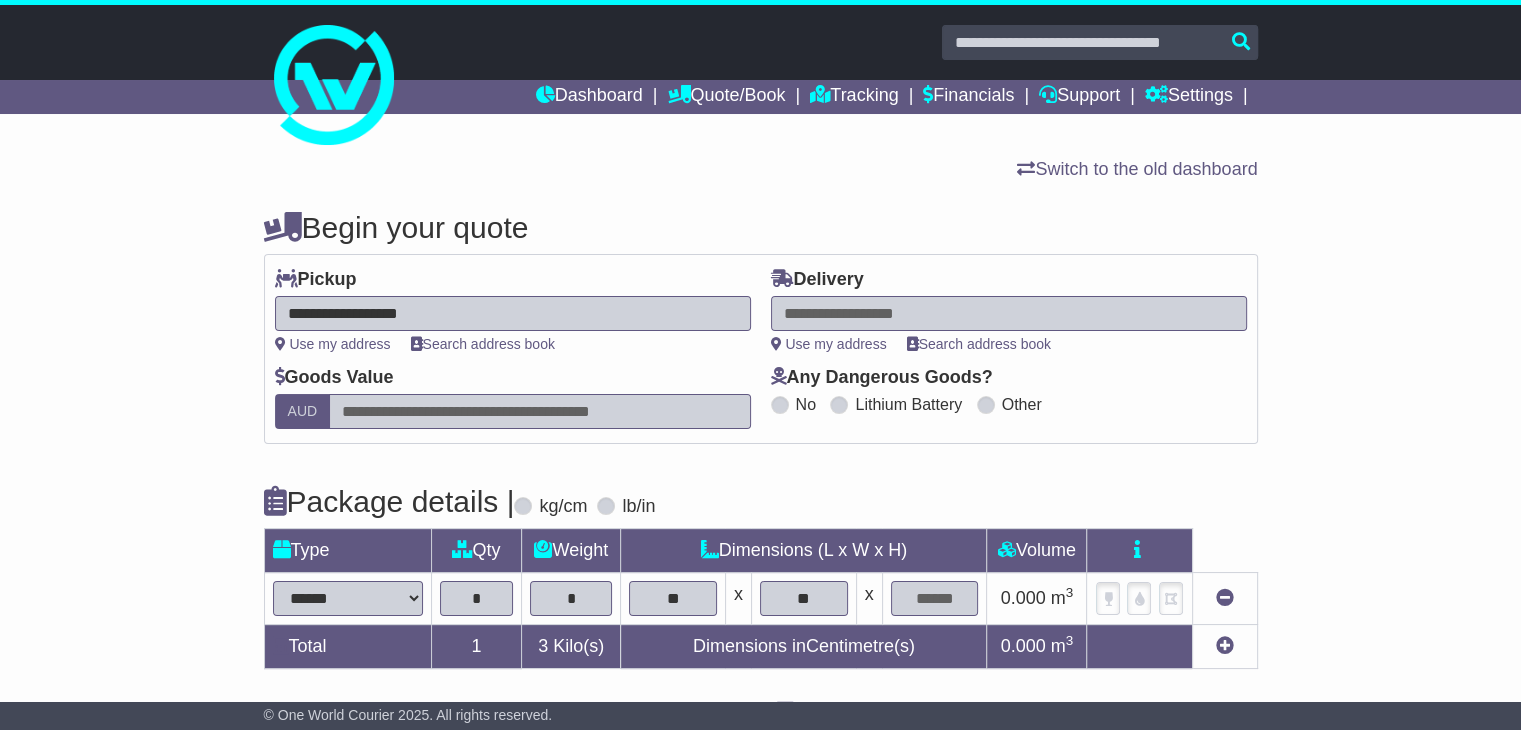 type on "**" 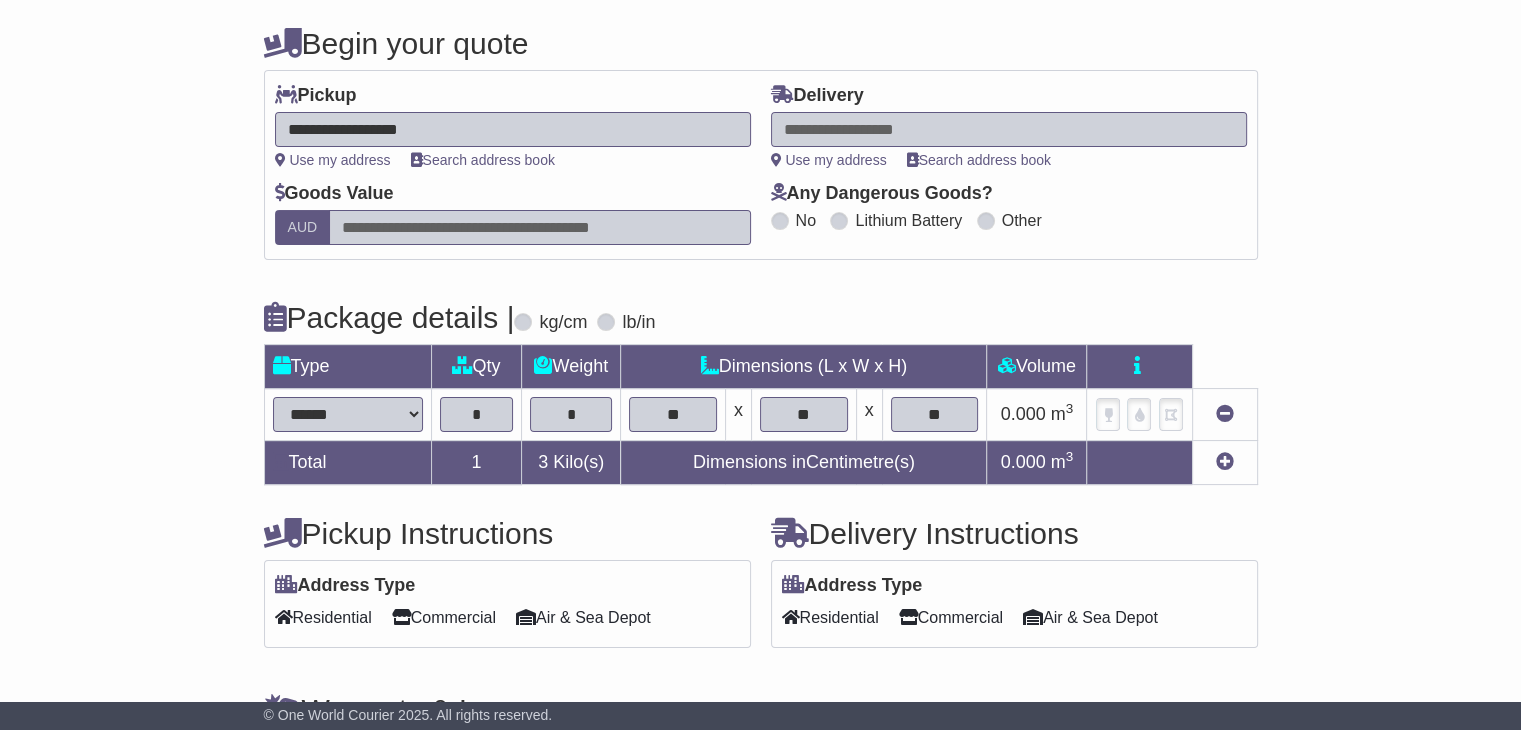 scroll, scrollTop: 325, scrollLeft: 0, axis: vertical 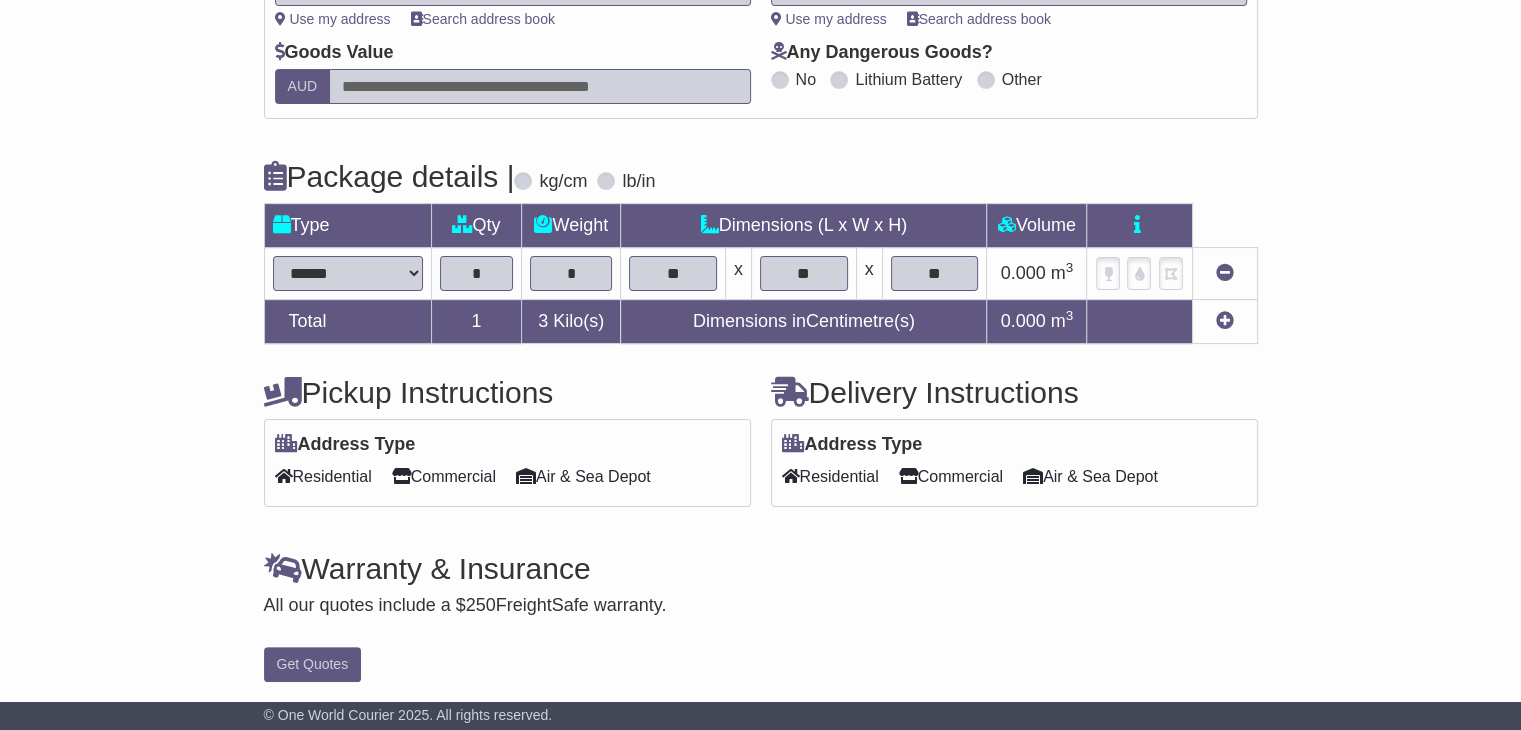 type on "**" 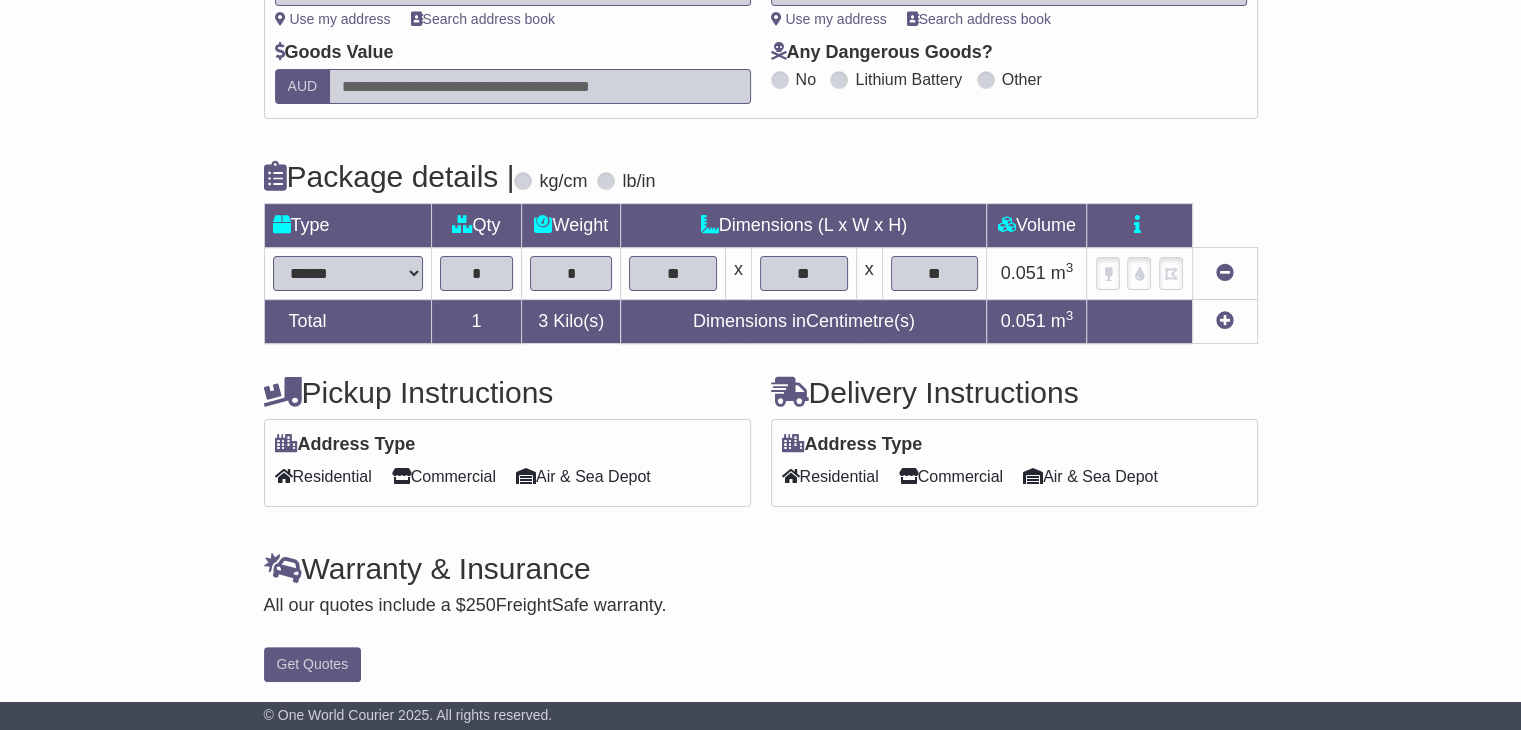 click on "Commercial" at bounding box center [951, 476] 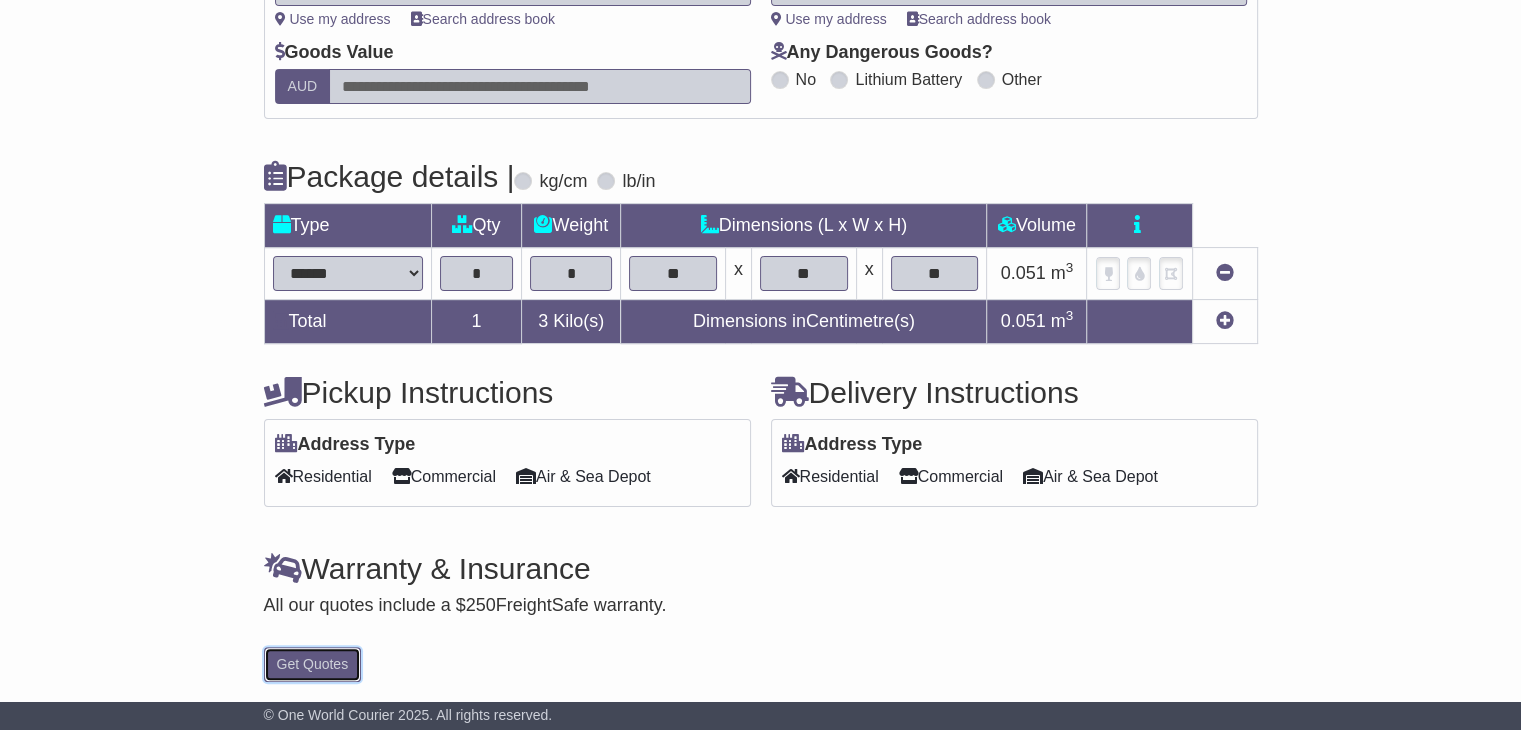 click on "Get Quotes" at bounding box center [313, 664] 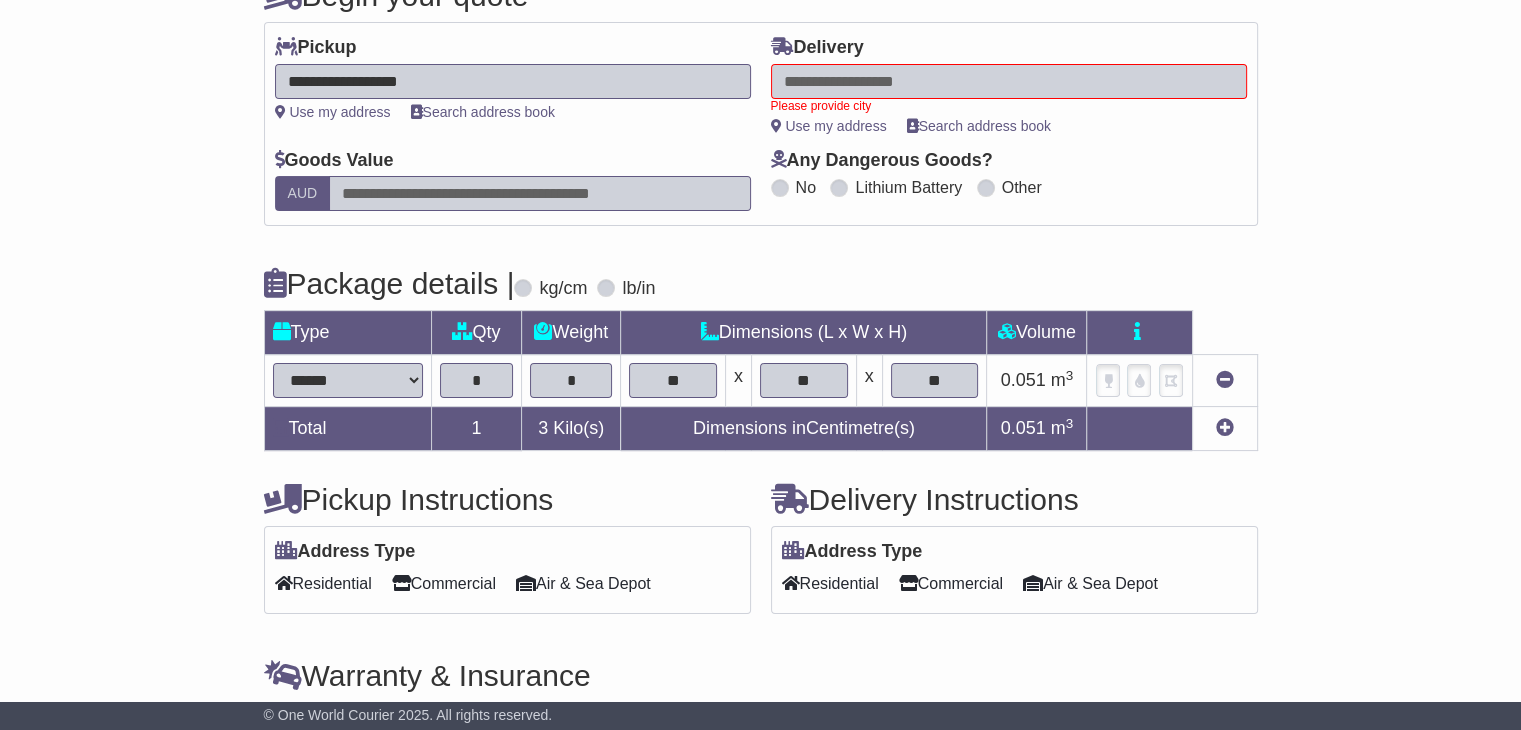 scroll, scrollTop: 25, scrollLeft: 0, axis: vertical 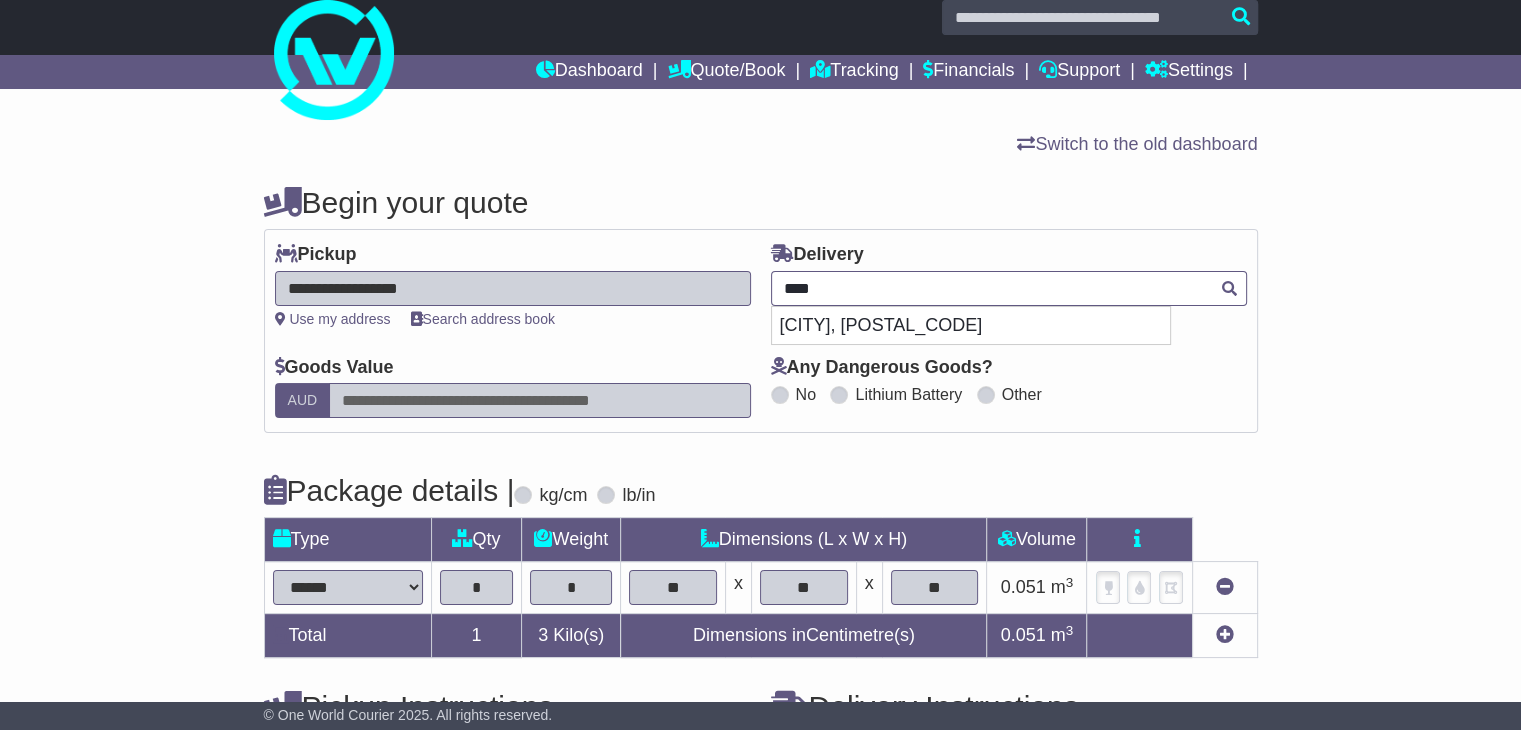 click on "**** 3242 BIRREGURRA 3242
Please provide city" at bounding box center (1009, 295) 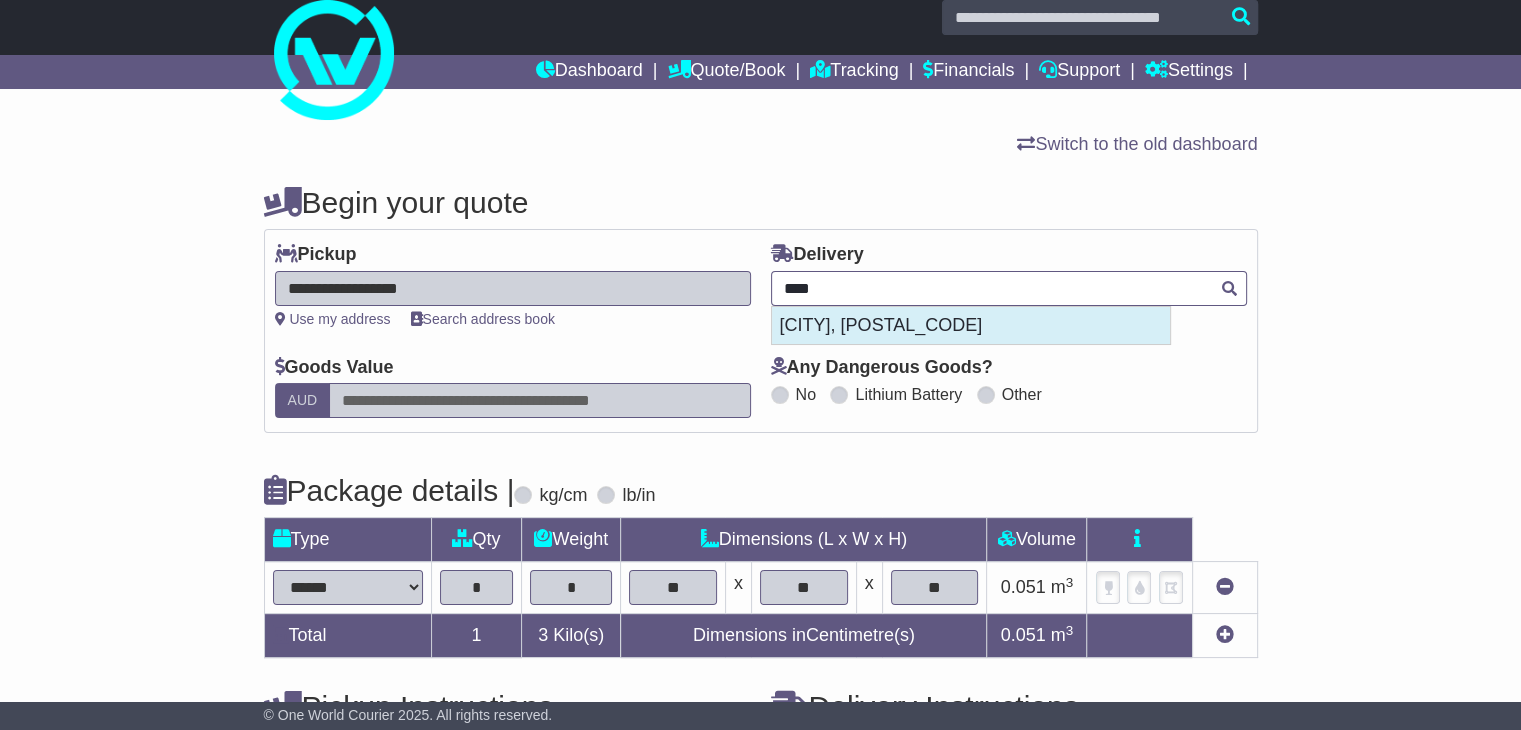 click on "BIRREGURRA 3242" at bounding box center (971, 326) 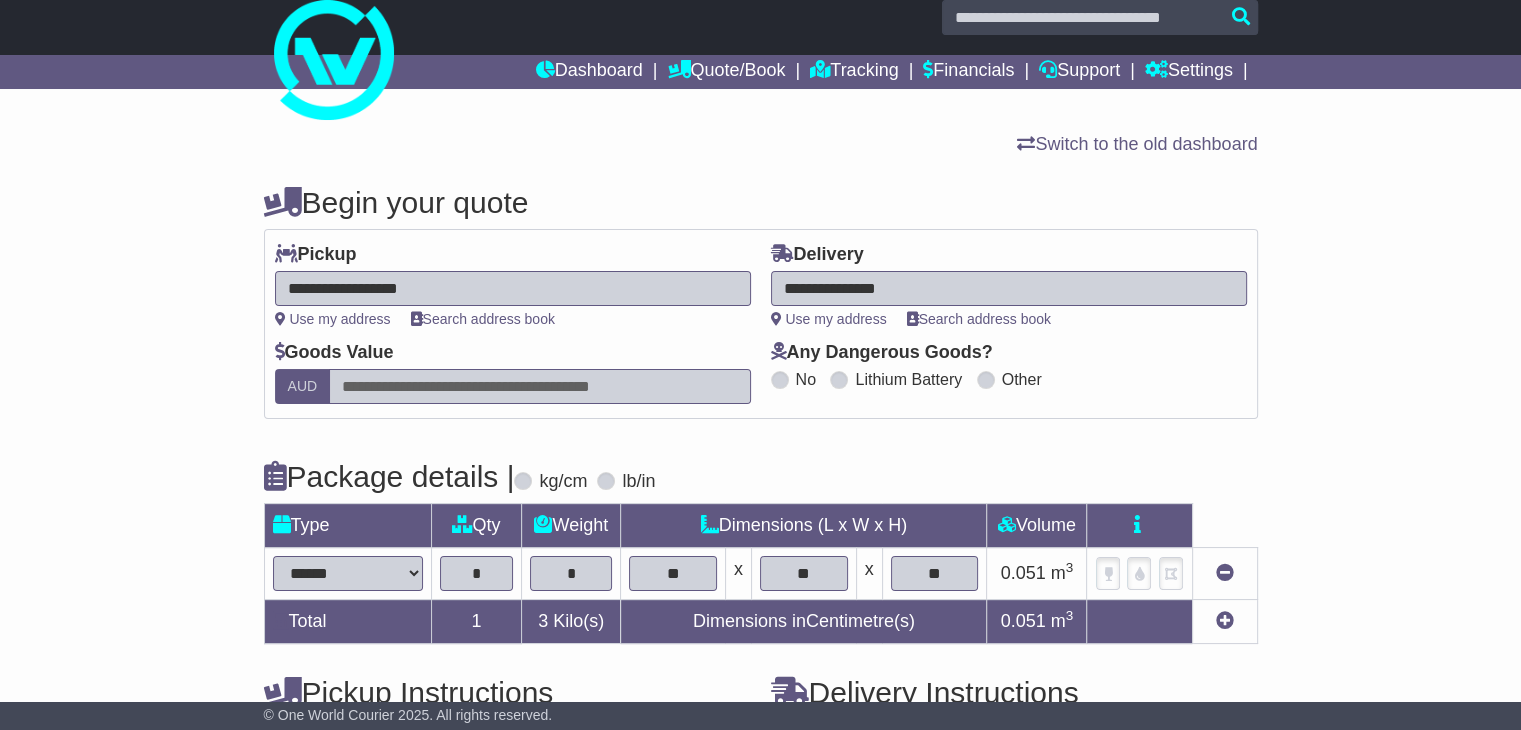 type on "**********" 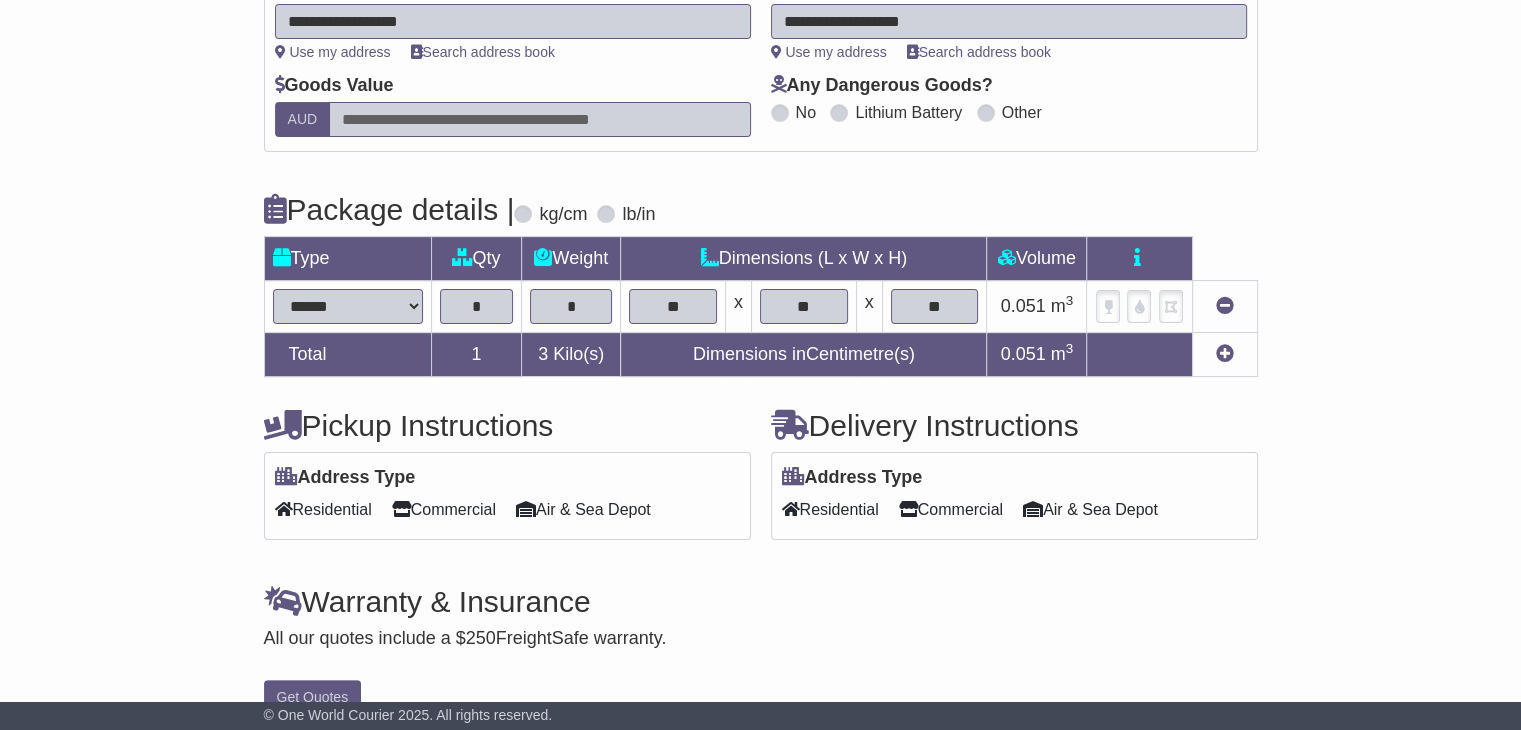 scroll, scrollTop: 325, scrollLeft: 0, axis: vertical 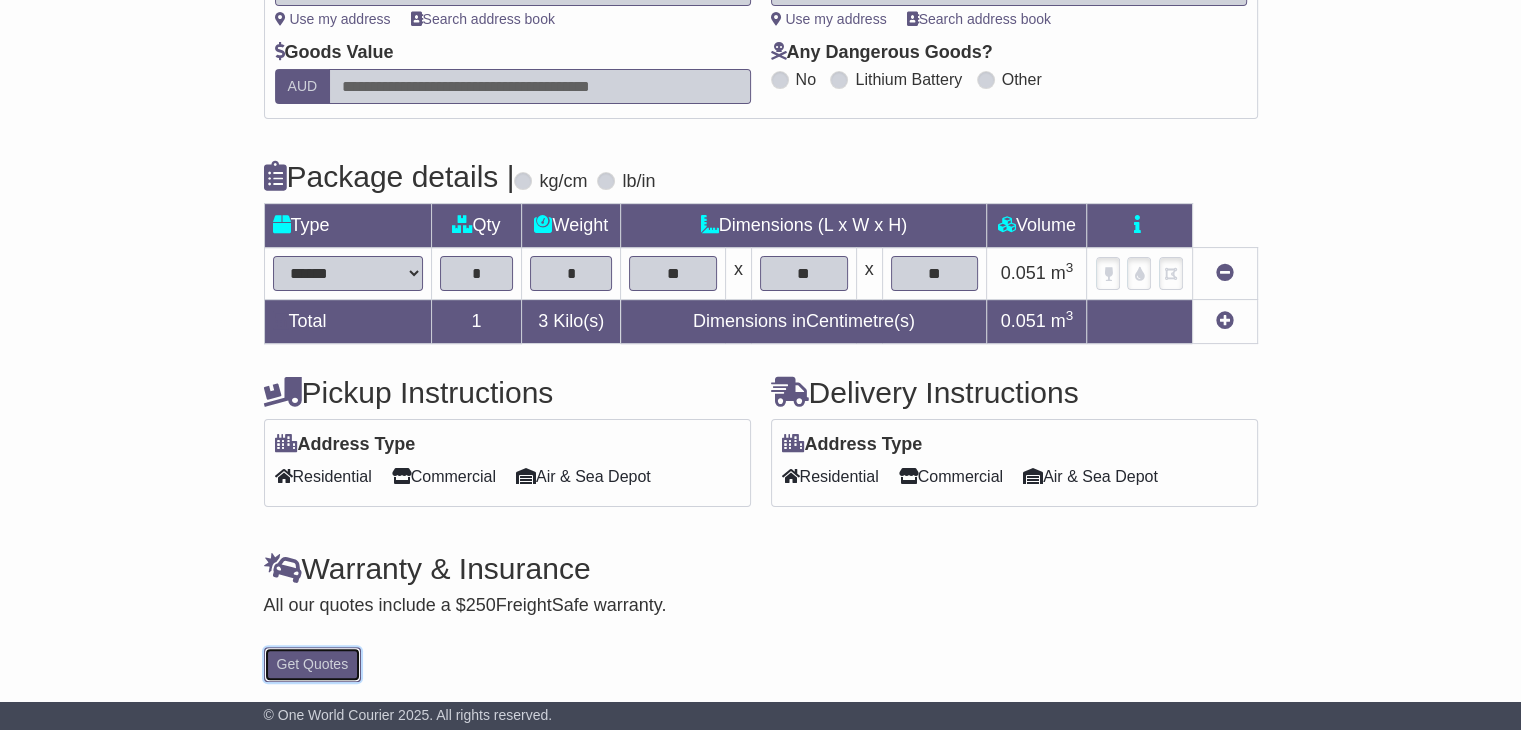 click on "Get Quotes" at bounding box center (313, 664) 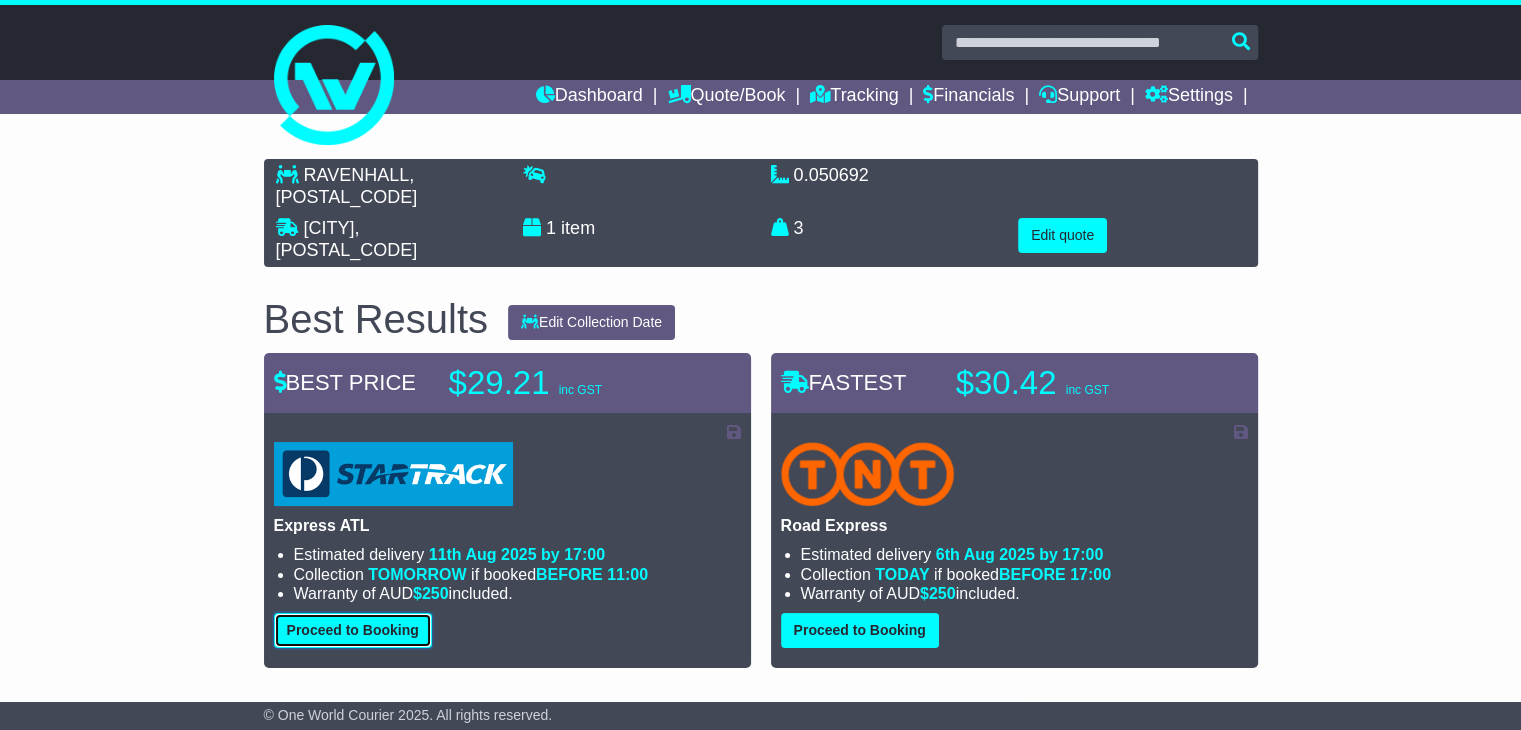 click on "Proceed to Booking" at bounding box center (353, 630) 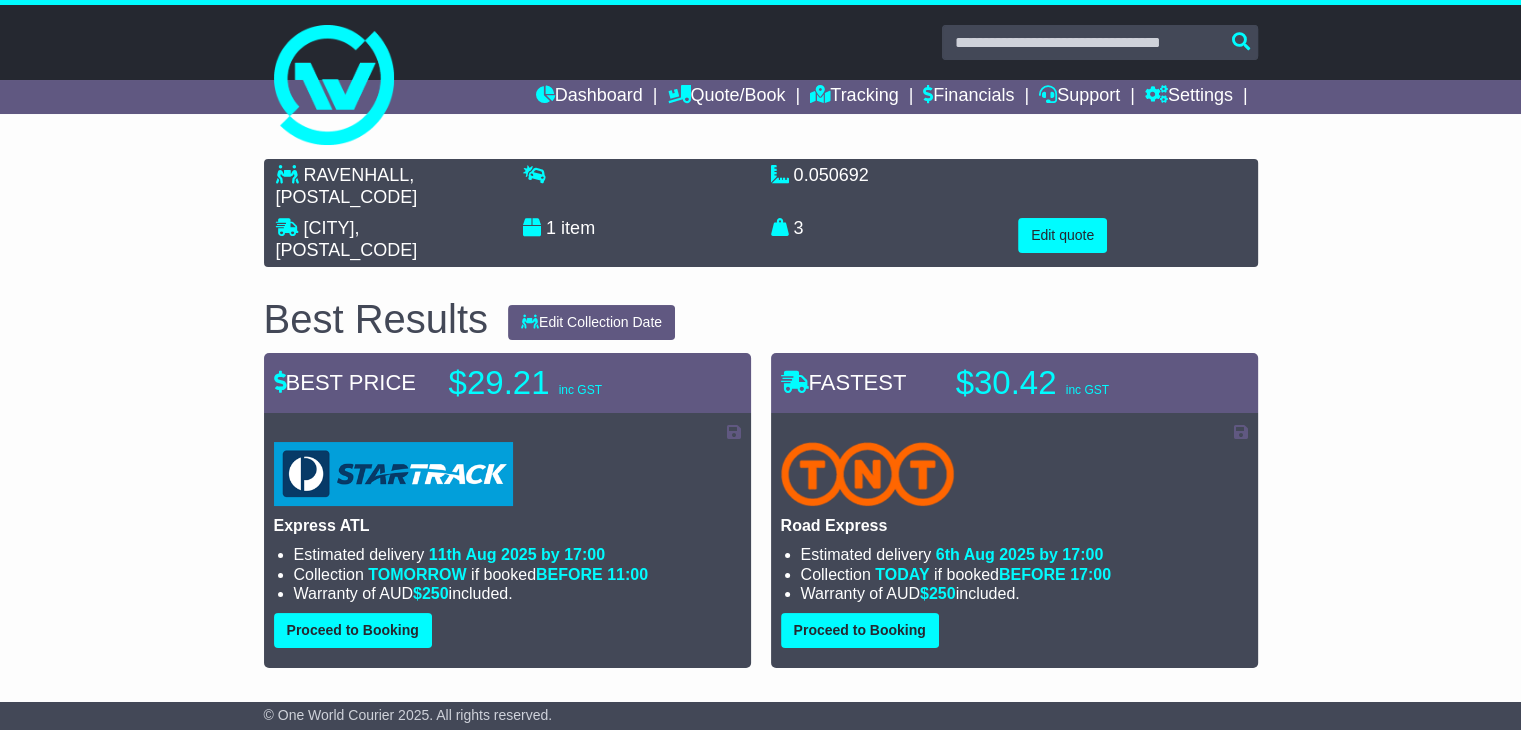 select on "*****" 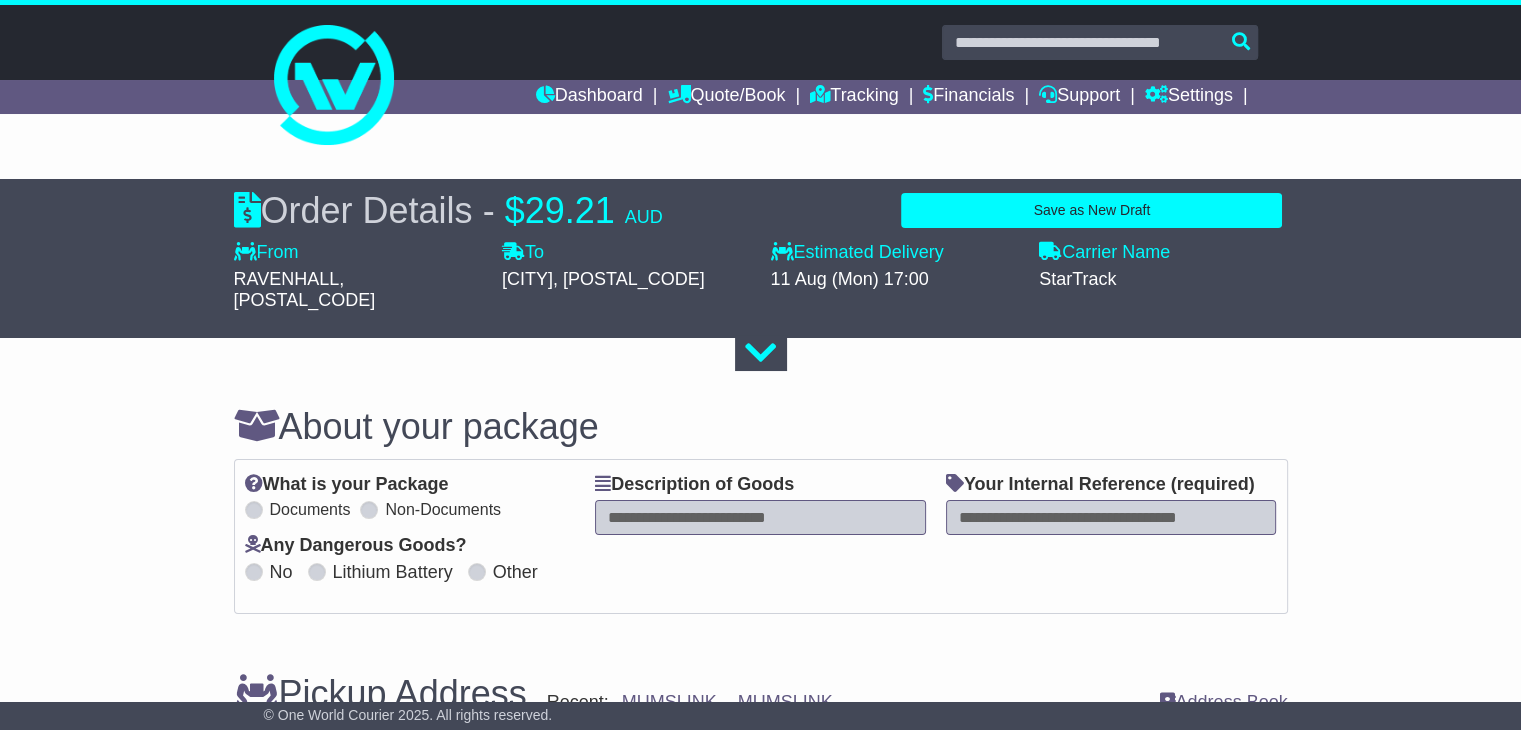 click at bounding box center [760, 517] 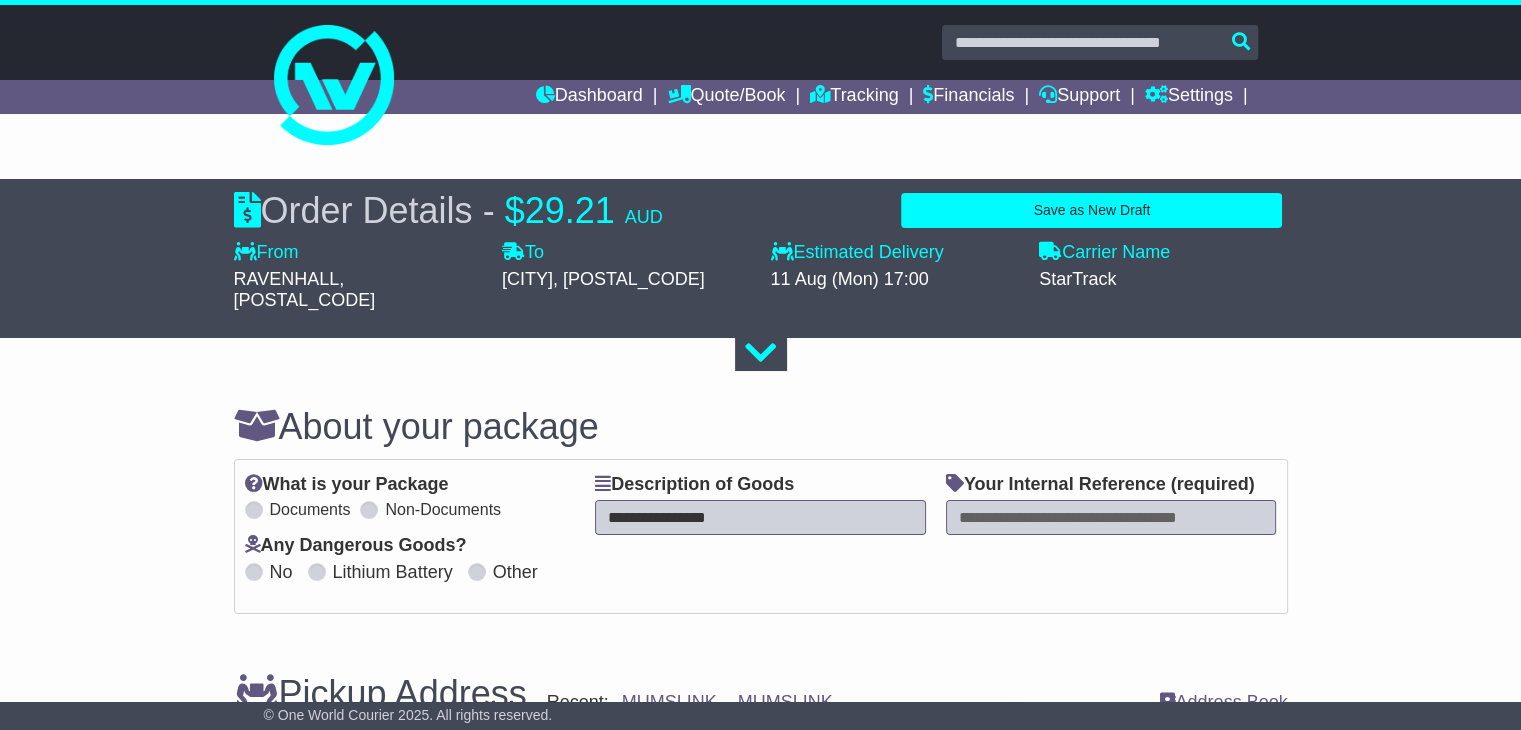 type on "**********" 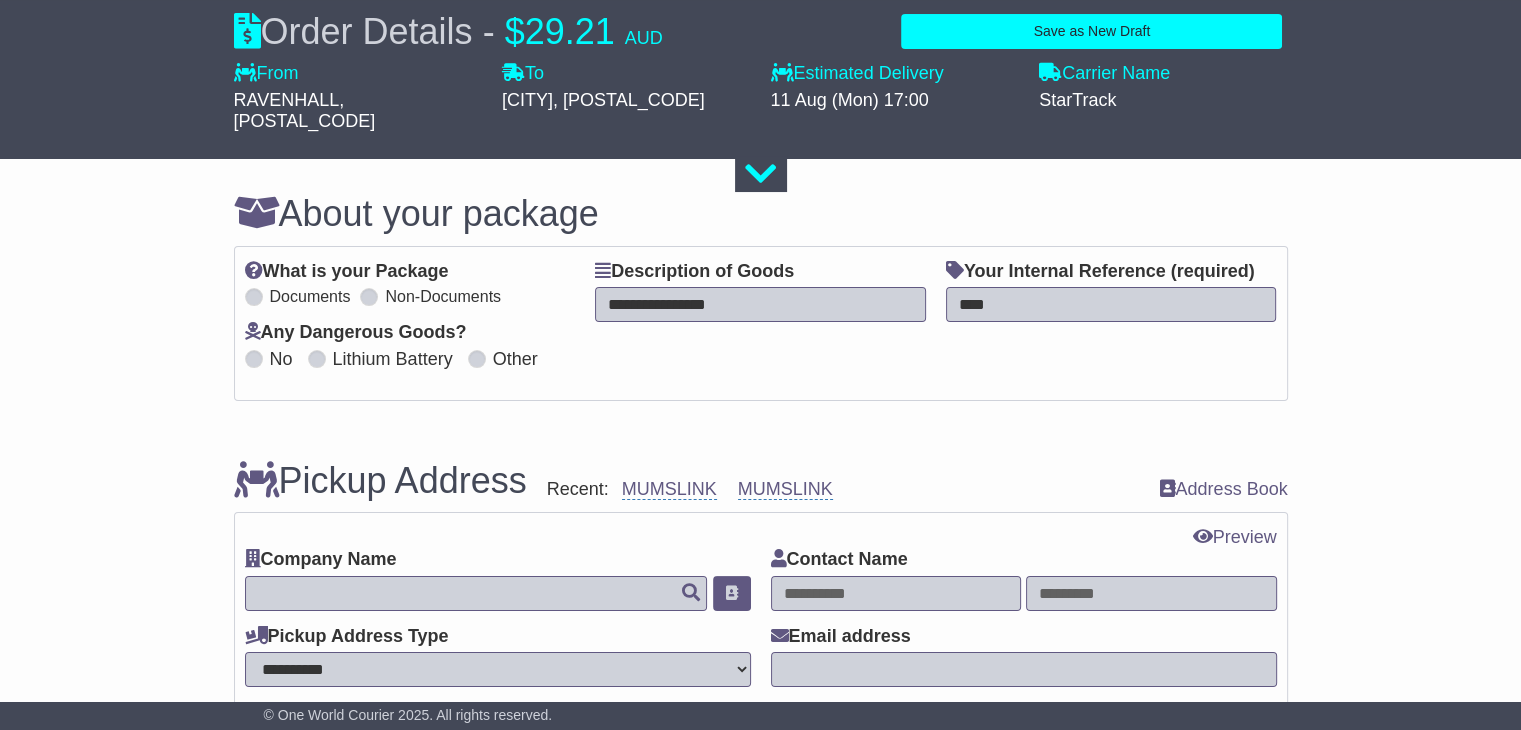 scroll, scrollTop: 400, scrollLeft: 0, axis: vertical 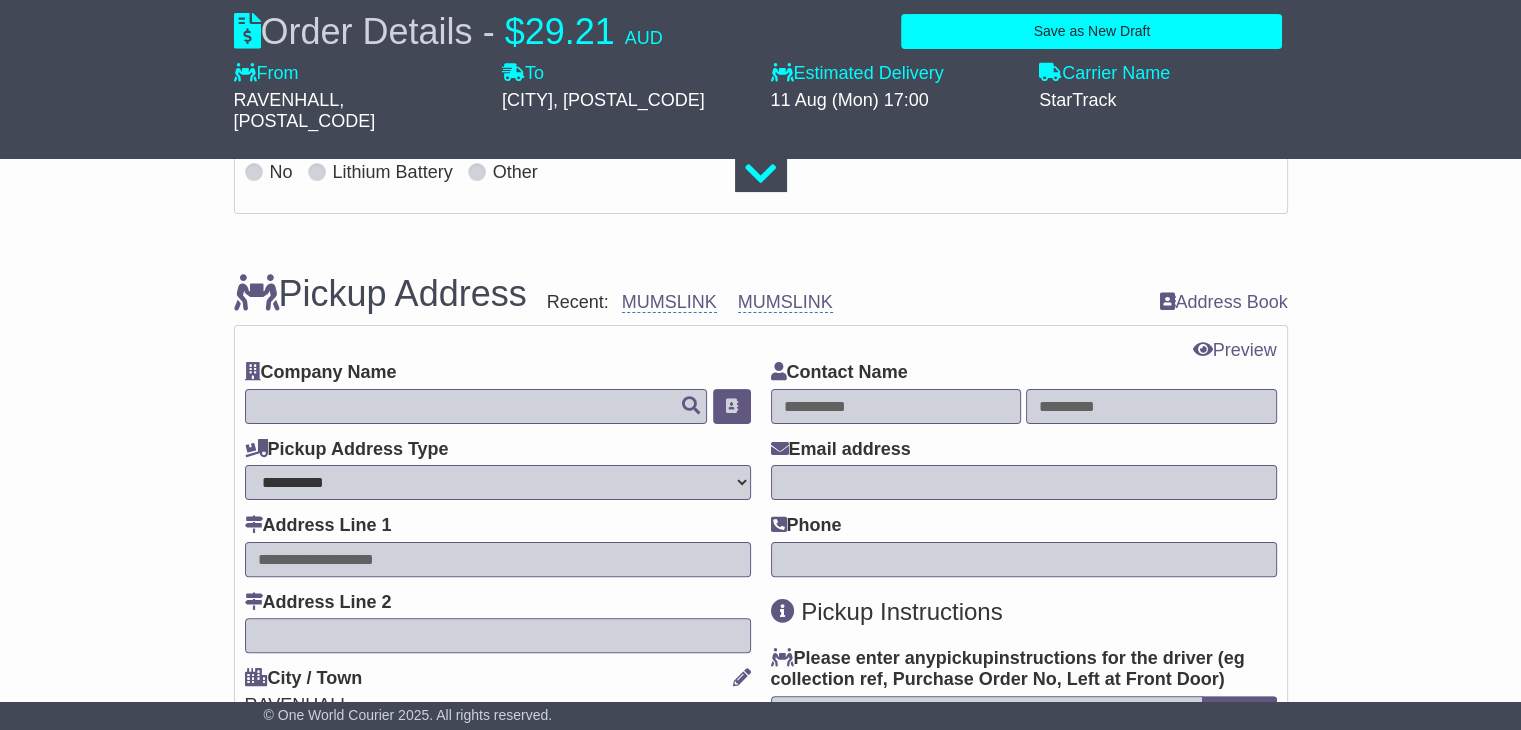 type on "****" 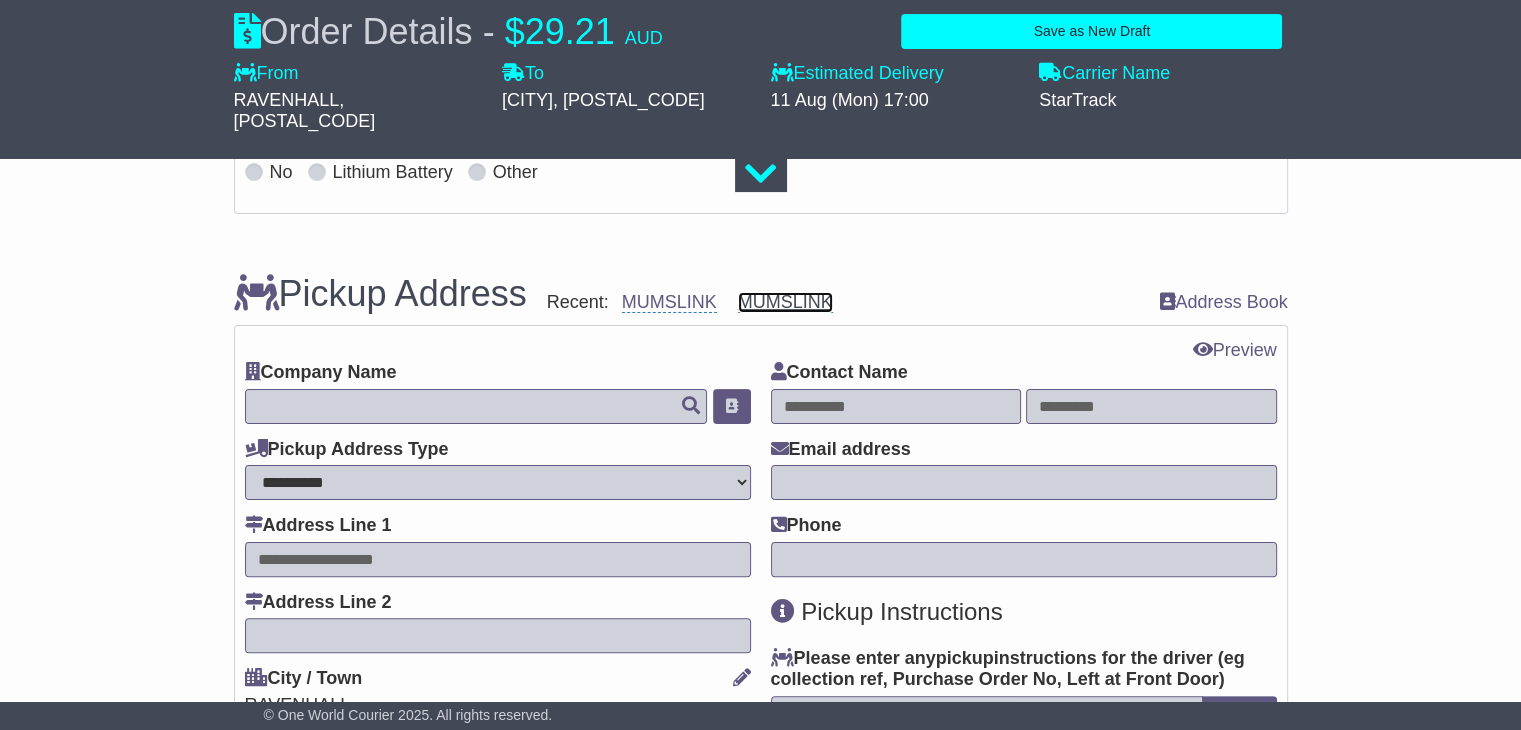 click on "MUMSLINK" at bounding box center (785, 302) 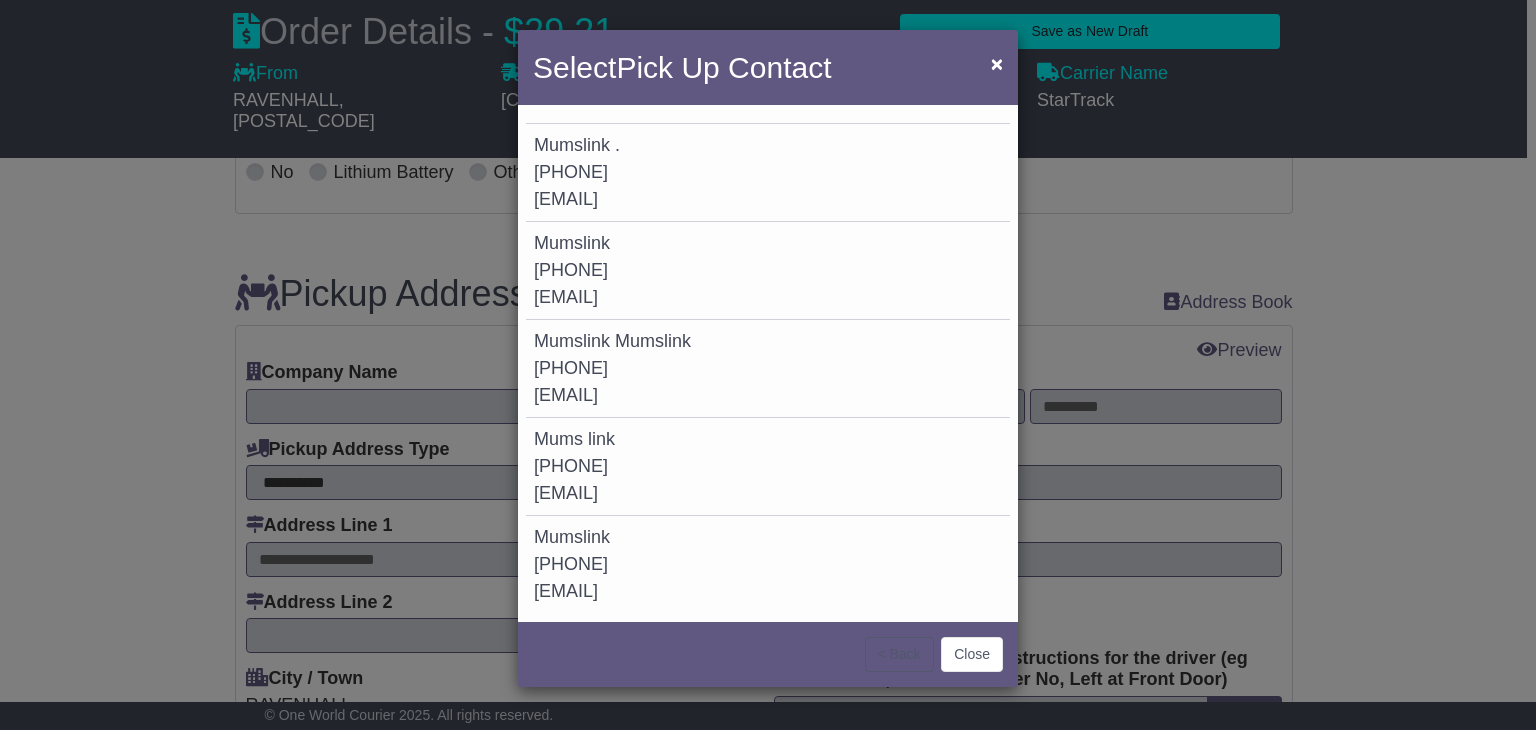 click on "0411645107" at bounding box center (571, 270) 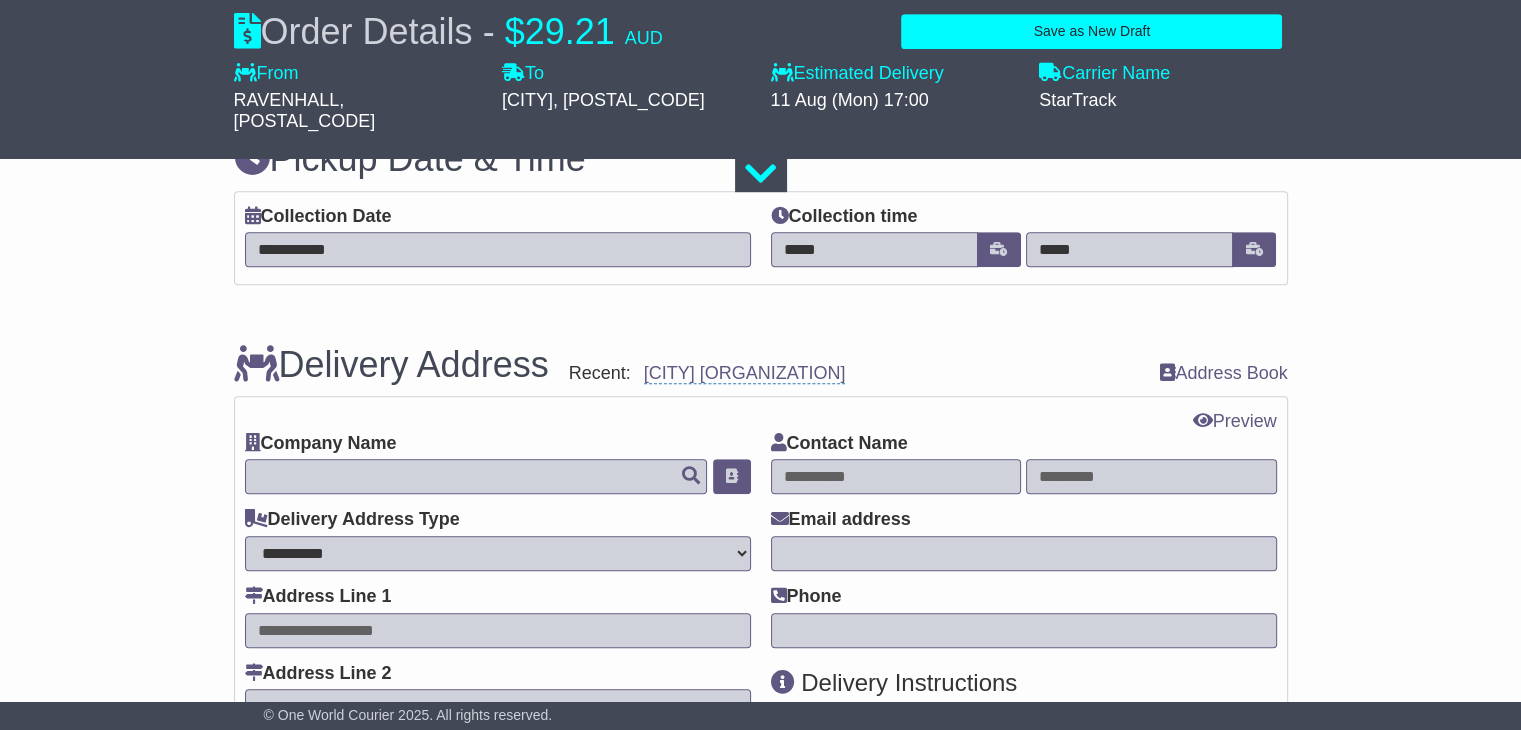scroll, scrollTop: 1200, scrollLeft: 0, axis: vertical 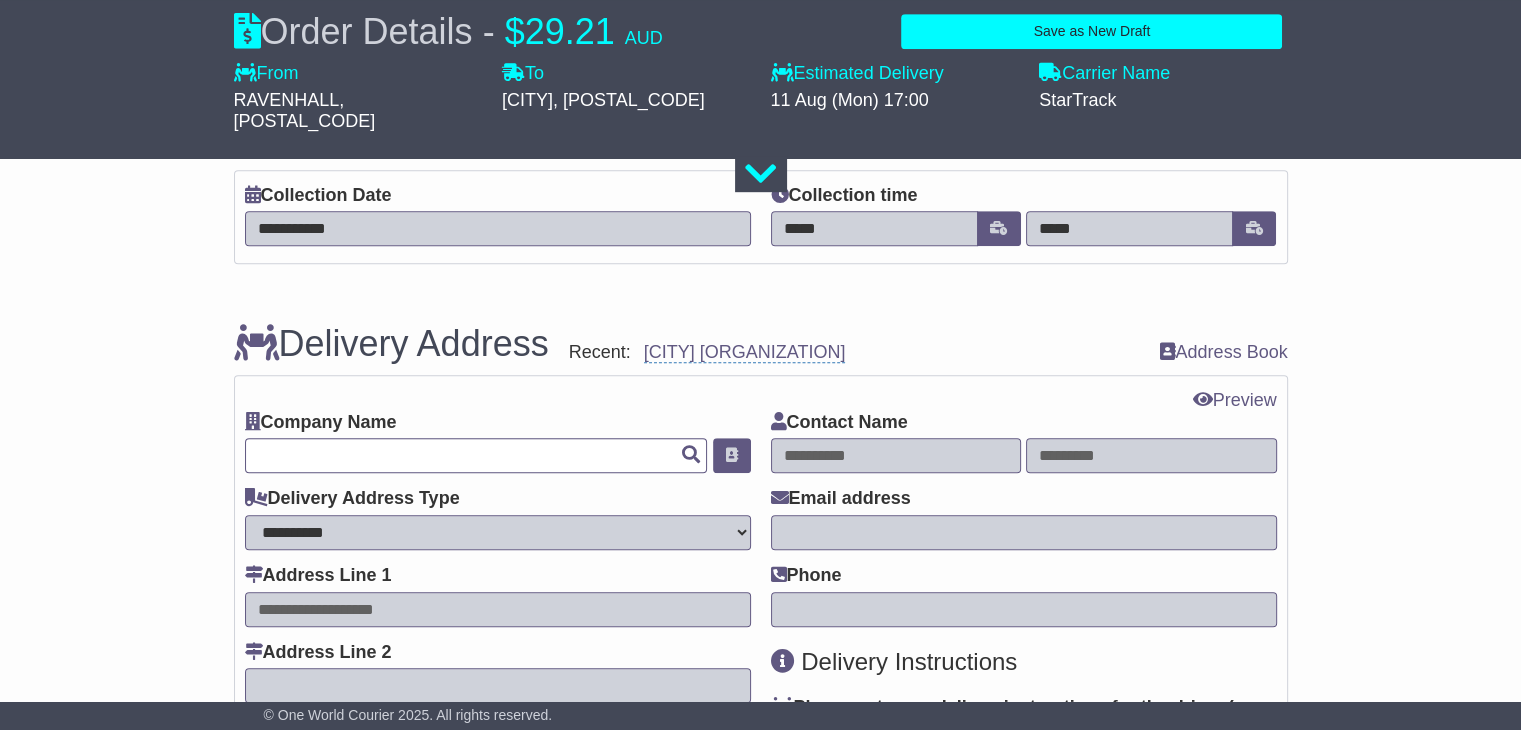click at bounding box center (476, 455) 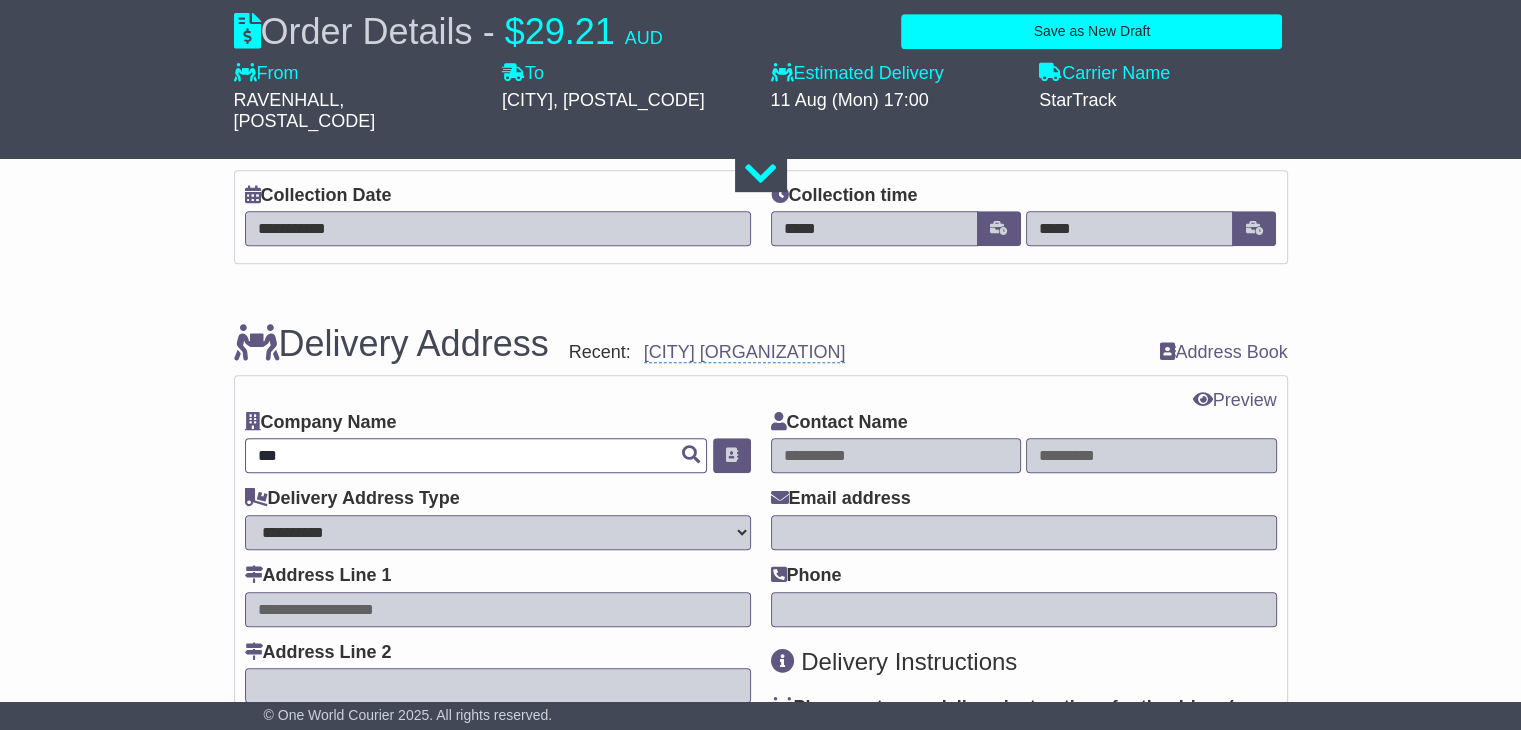 type on "****" 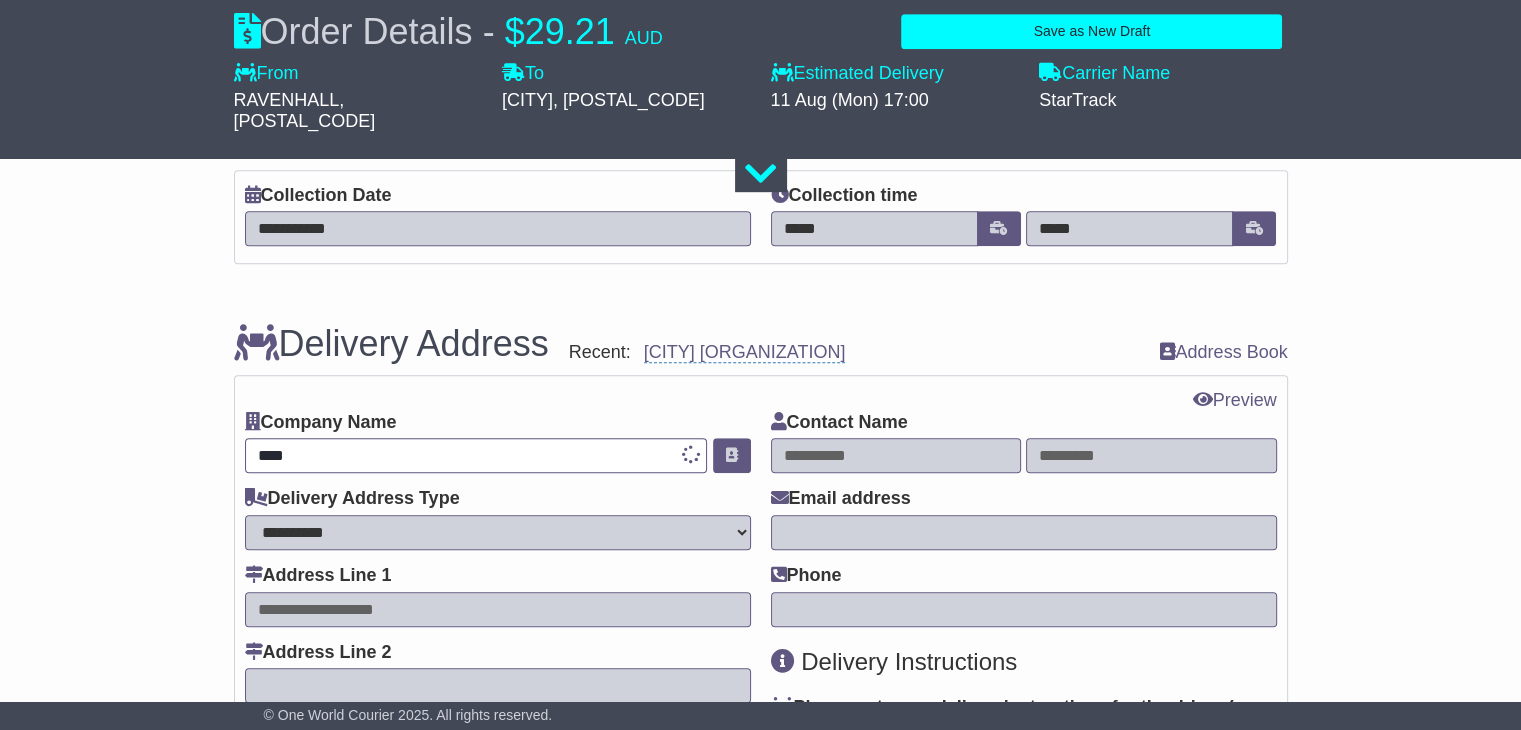 type on "**********" 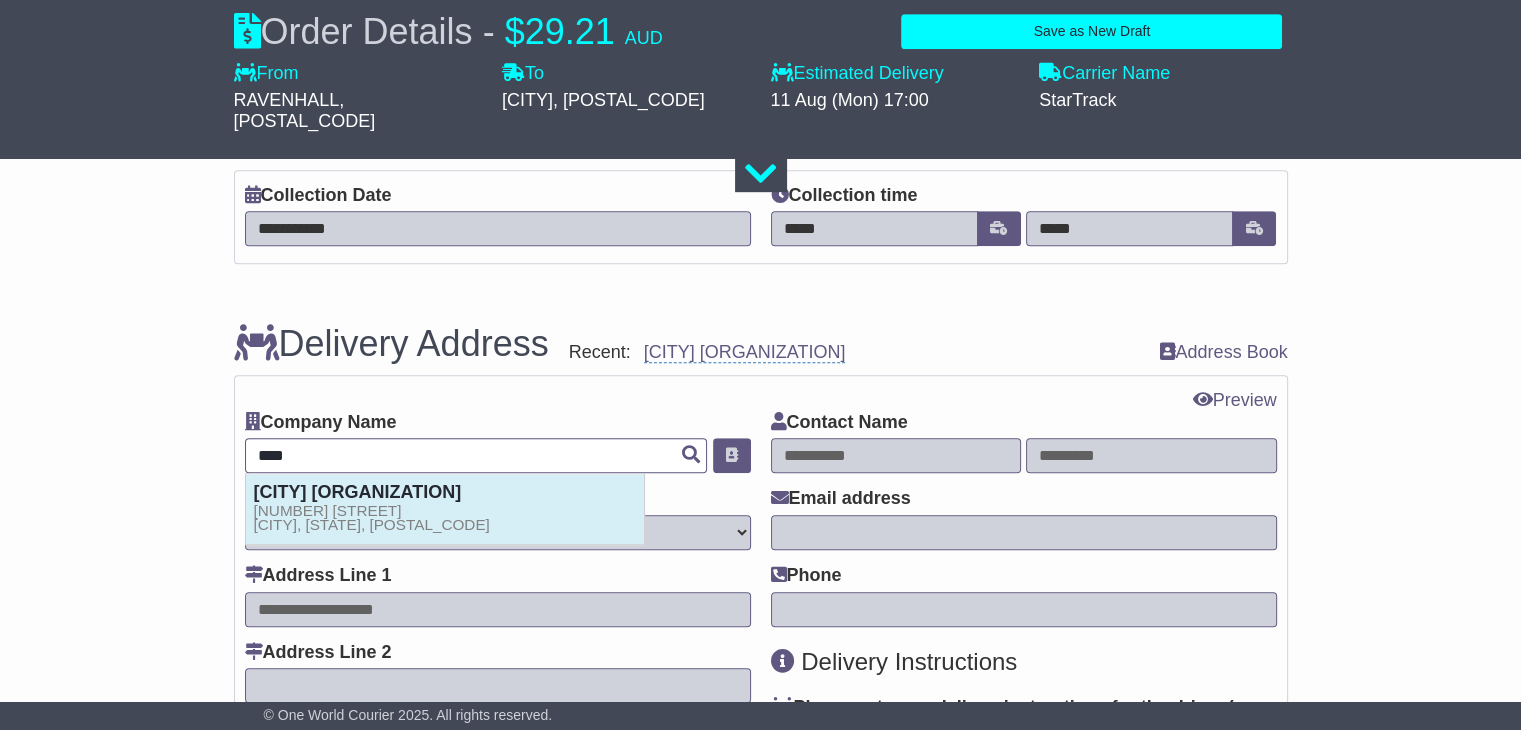 click on "BIRREGURRA PRIMARY SCHOOL" at bounding box center [358, 492] 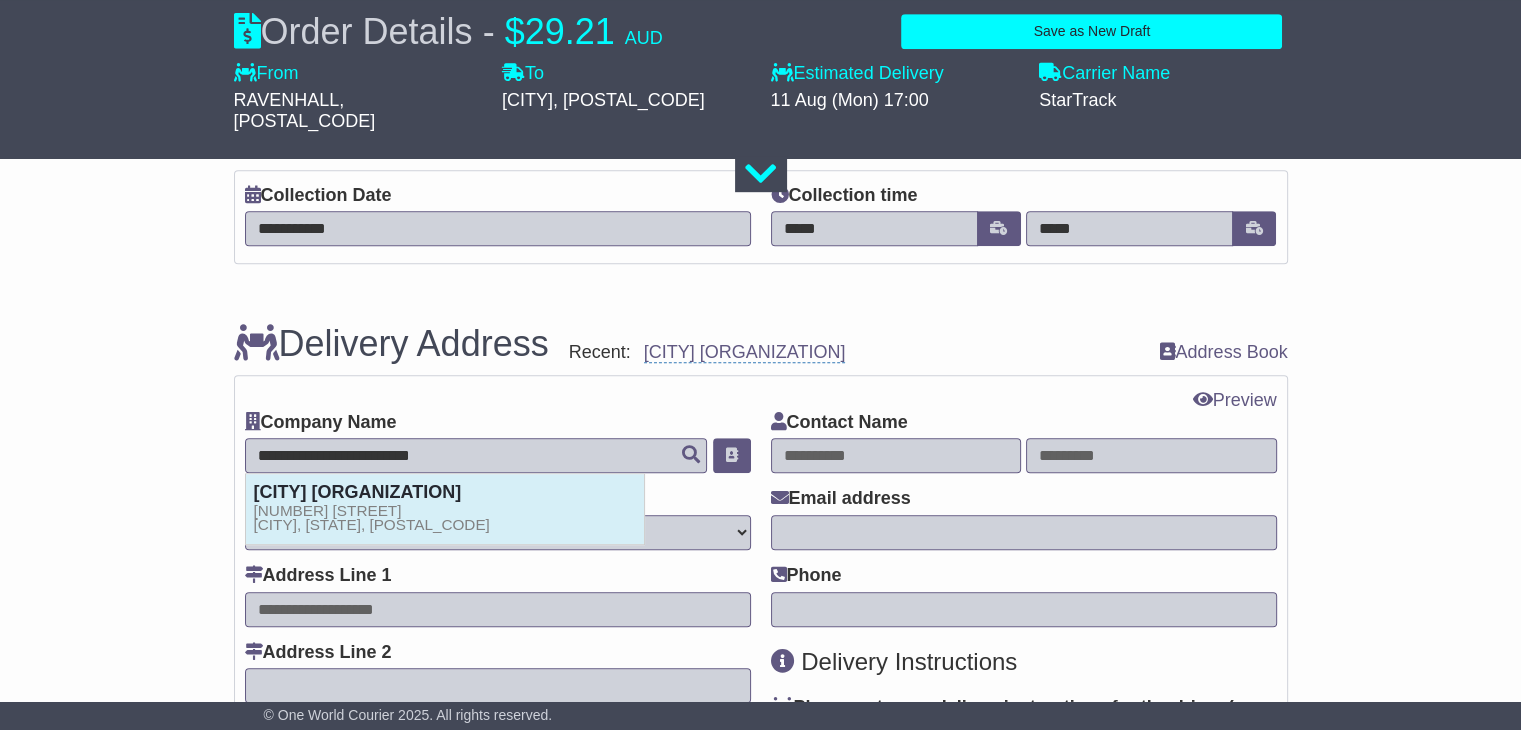 type 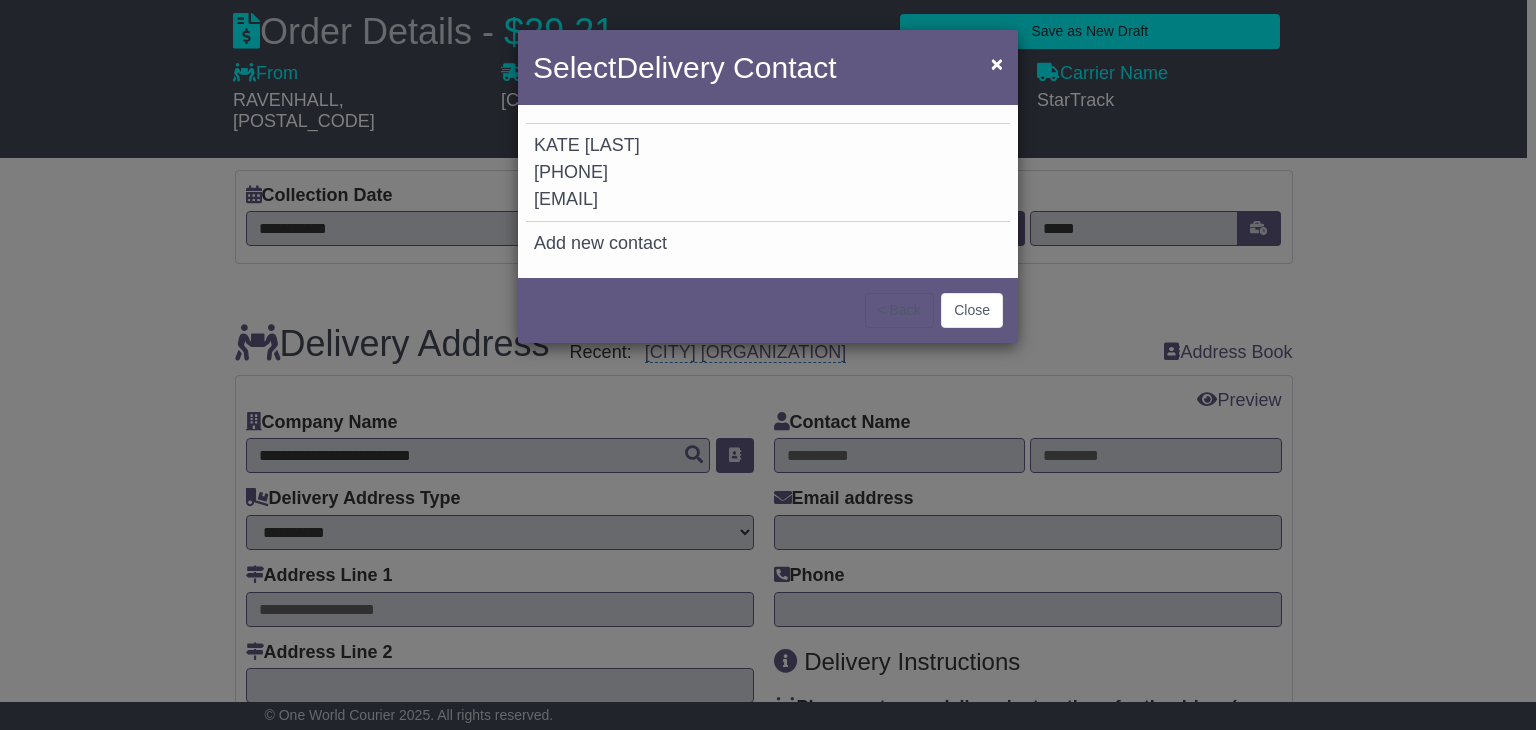 click on "KATE" at bounding box center (557, 145) 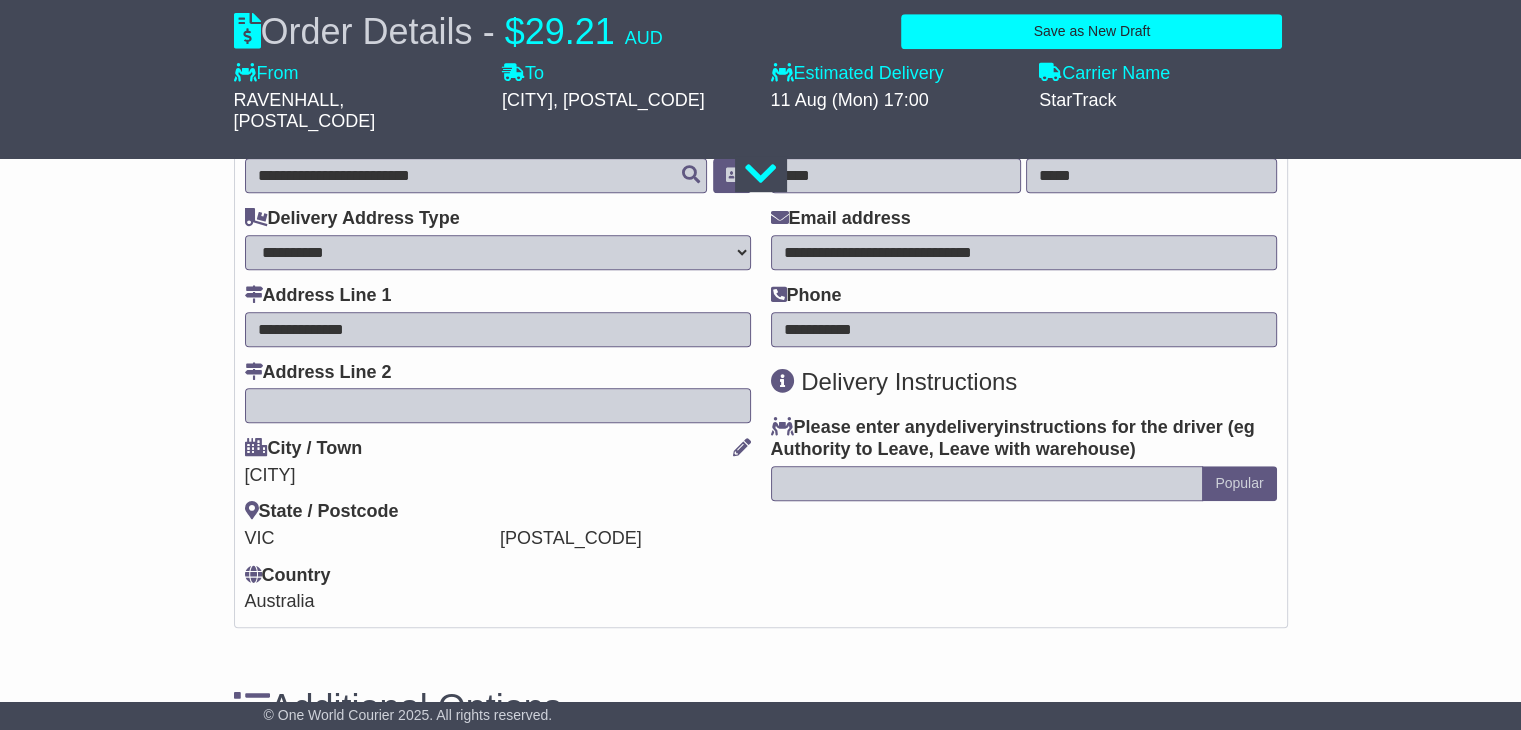 scroll, scrollTop: 1500, scrollLeft: 0, axis: vertical 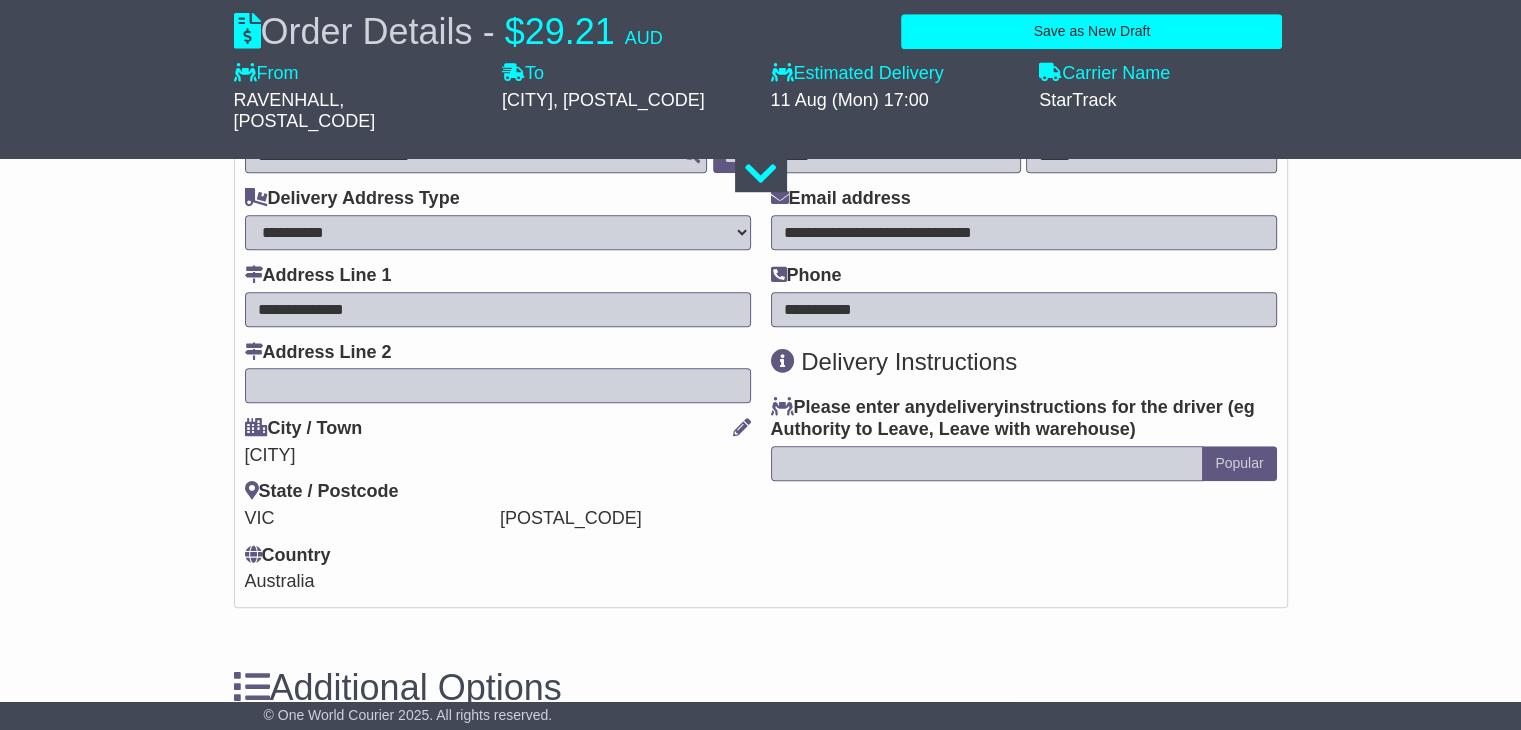 click at bounding box center (987, 463) 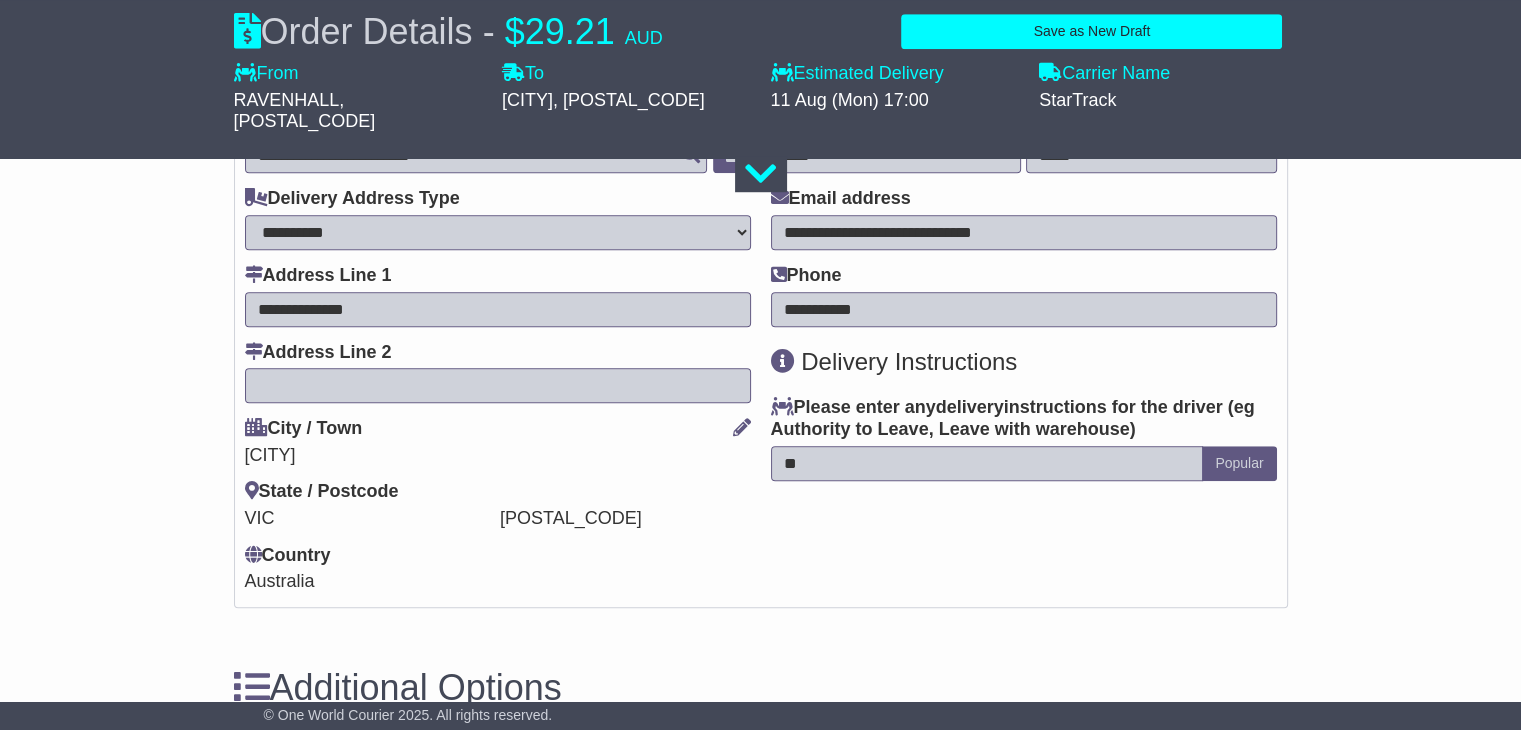 type on "*" 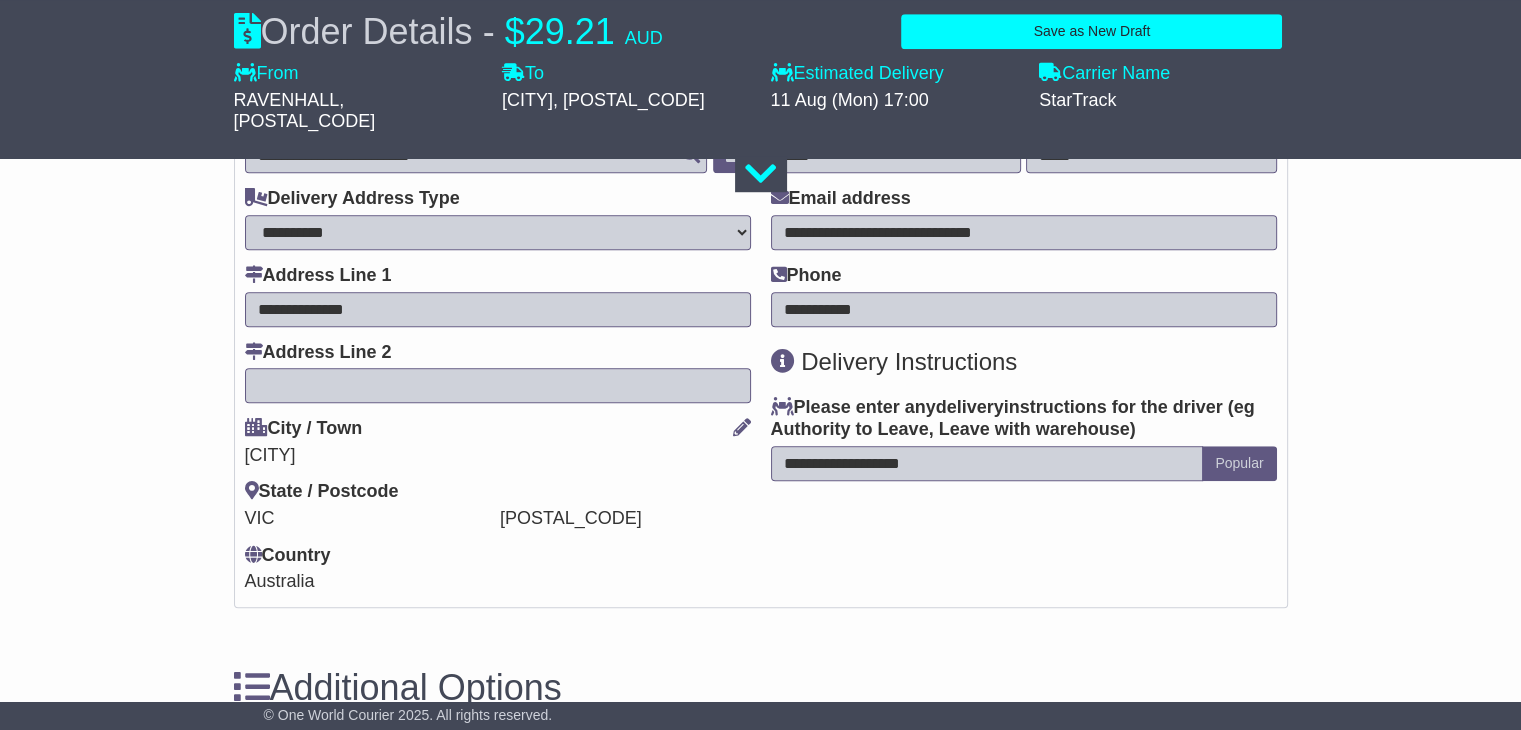 click on "**********" at bounding box center (987, 463) 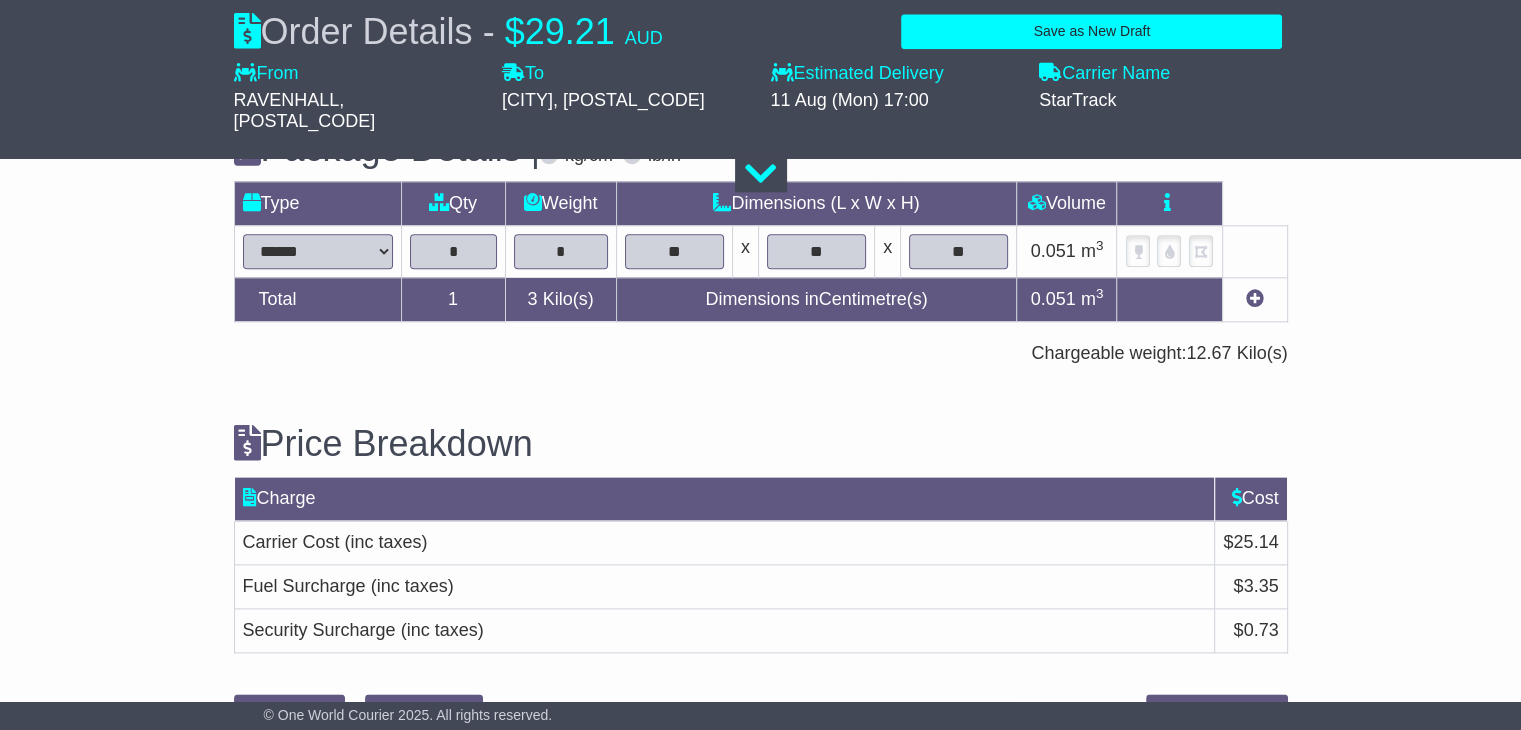 scroll, scrollTop: 2468, scrollLeft: 0, axis: vertical 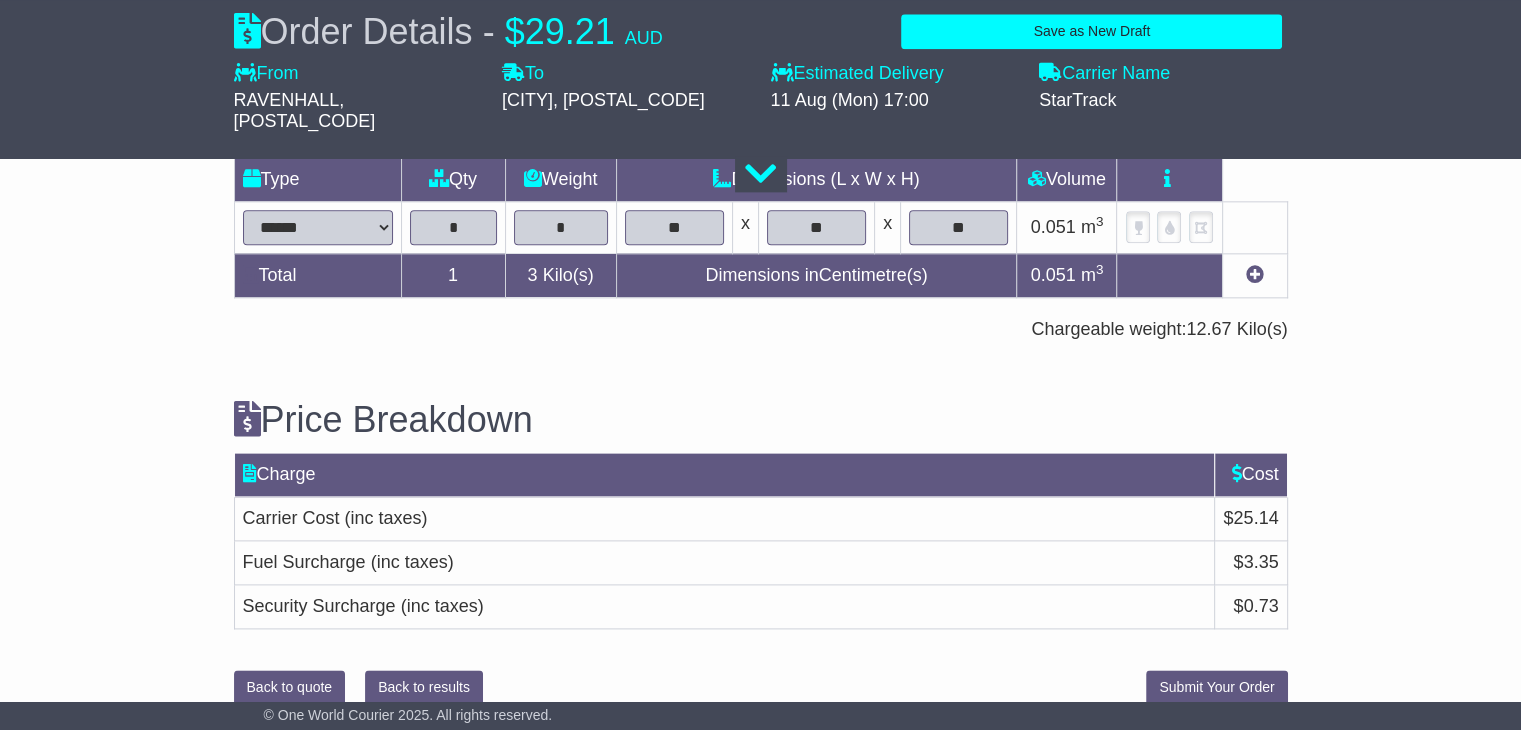 type on "**********" 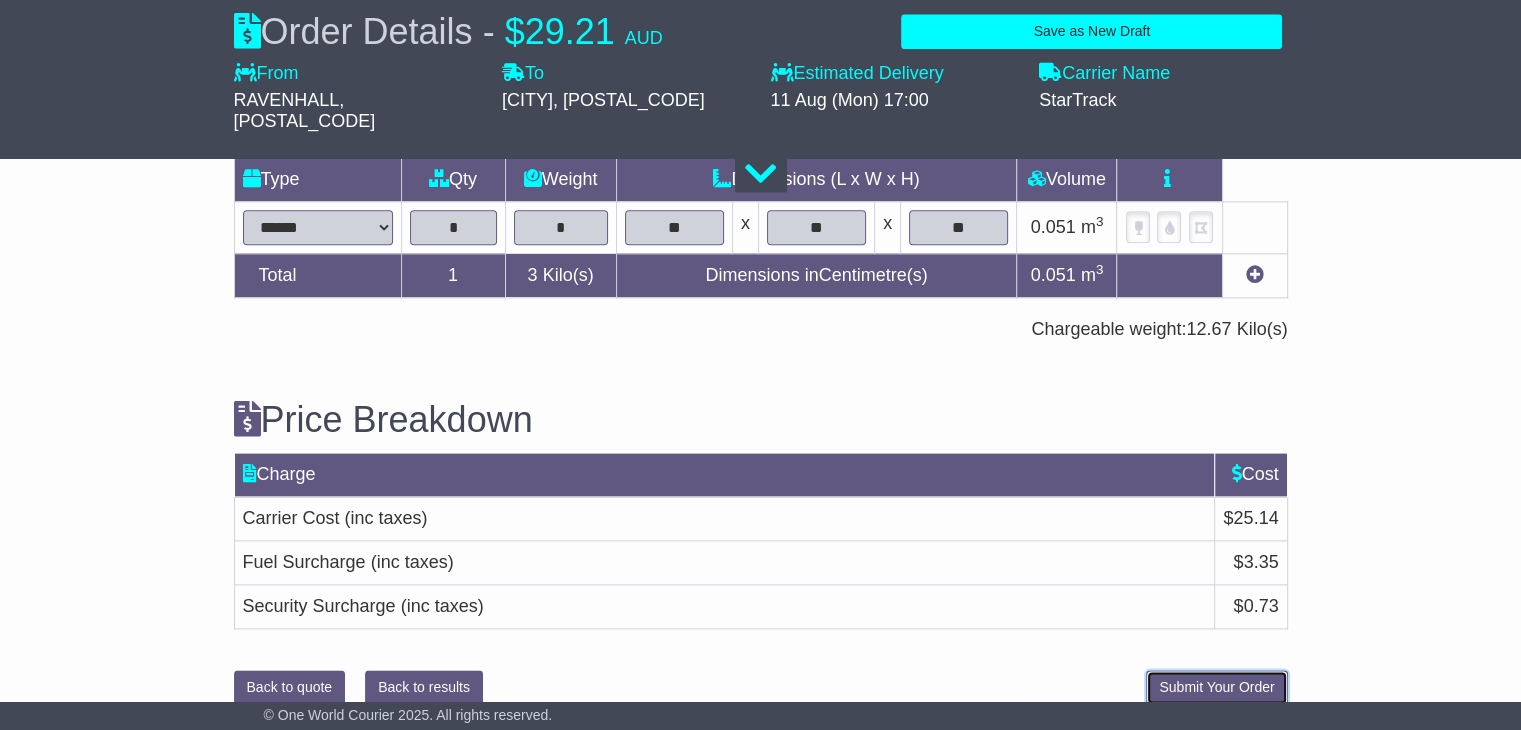 click on "Submit Your Order" at bounding box center (1216, 687) 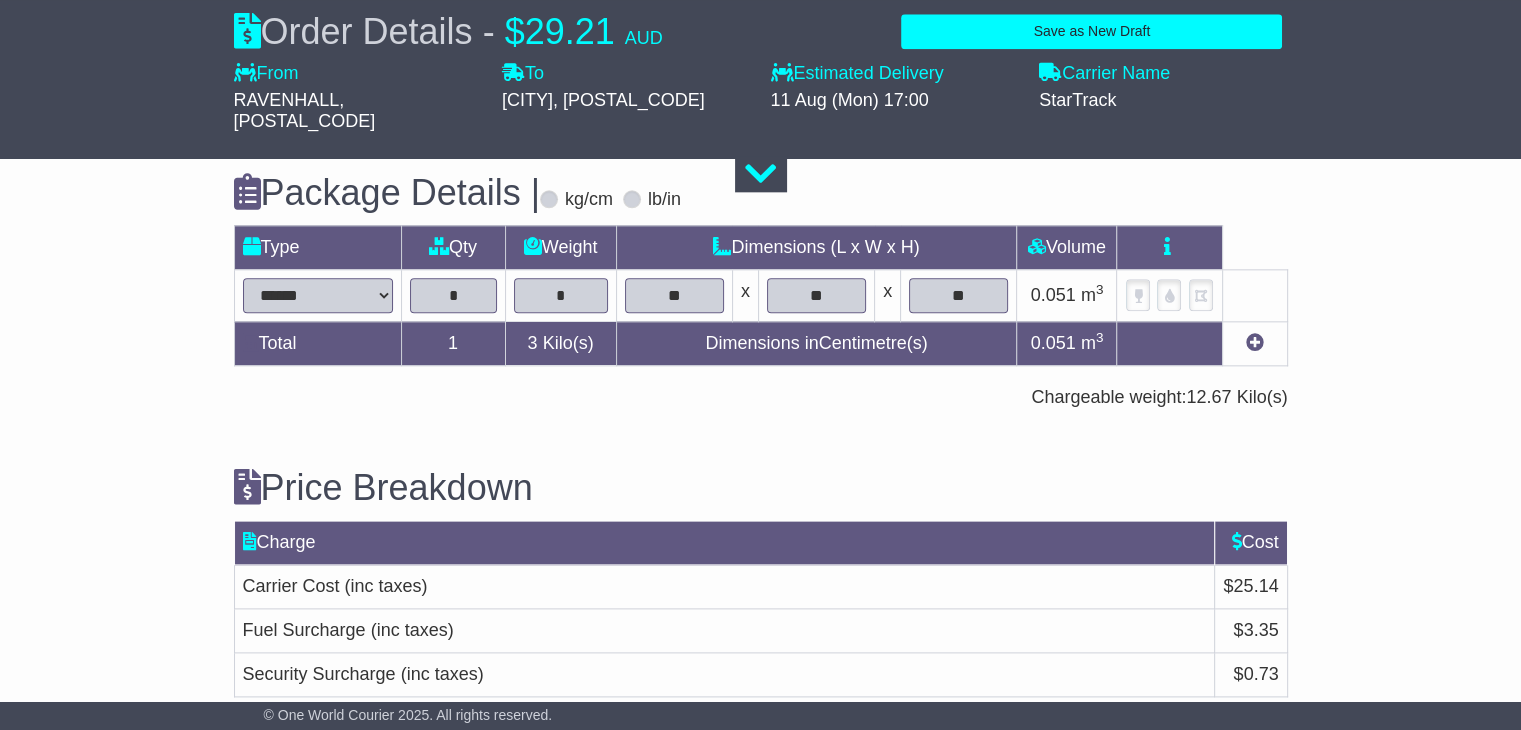 scroll, scrollTop: 2464, scrollLeft: 0, axis: vertical 